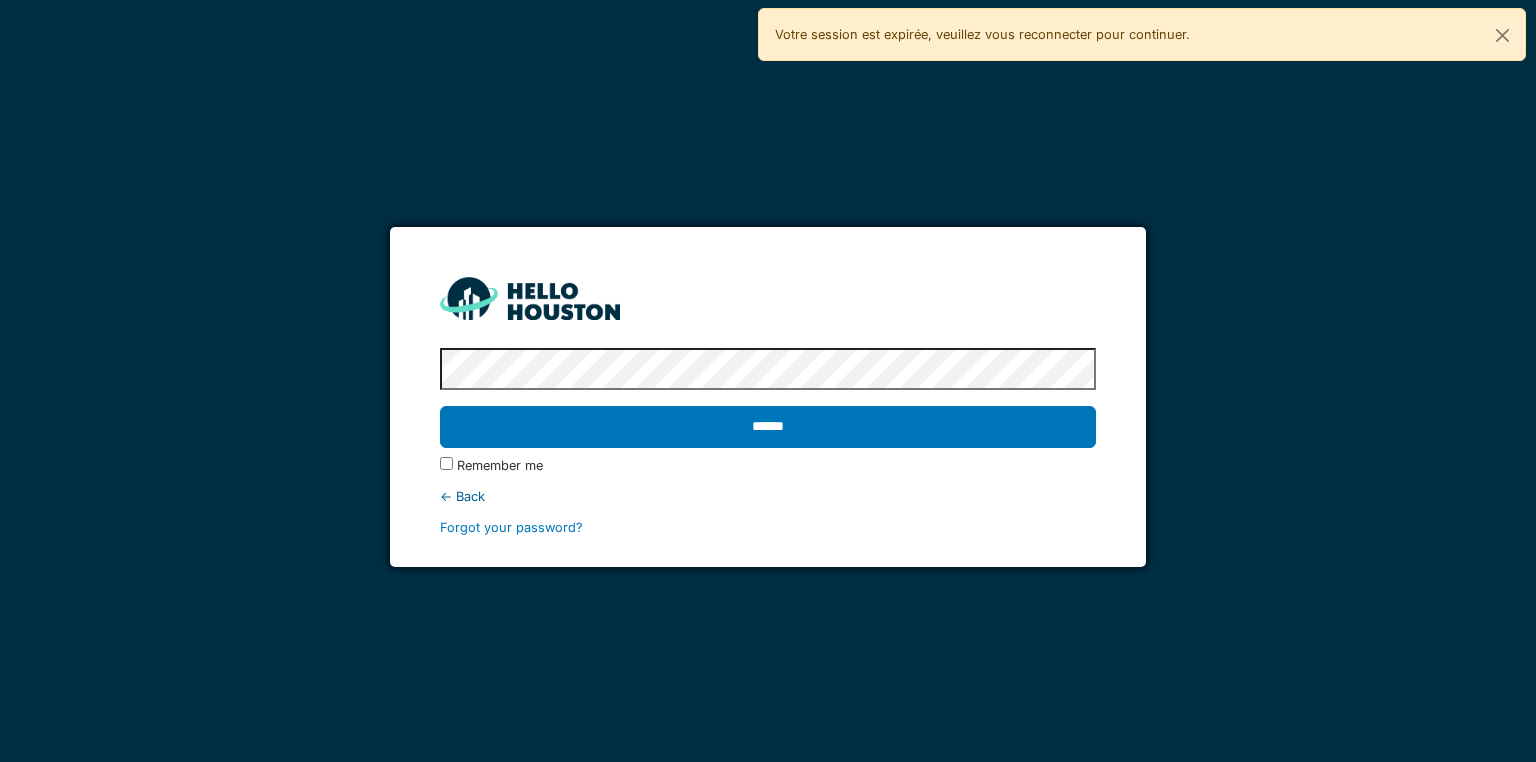 scroll, scrollTop: 0, scrollLeft: 0, axis: both 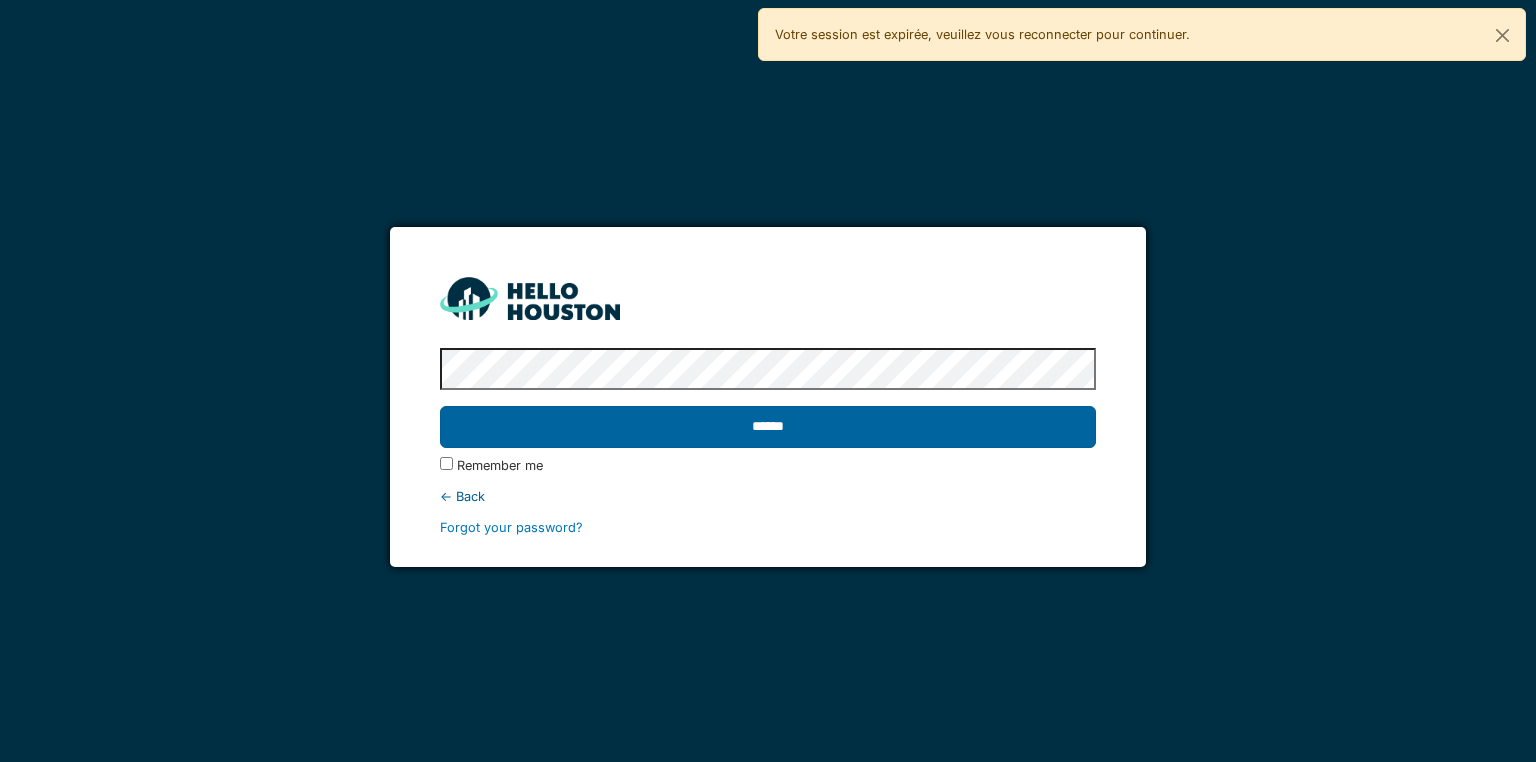 click on "******" at bounding box center [767, 427] 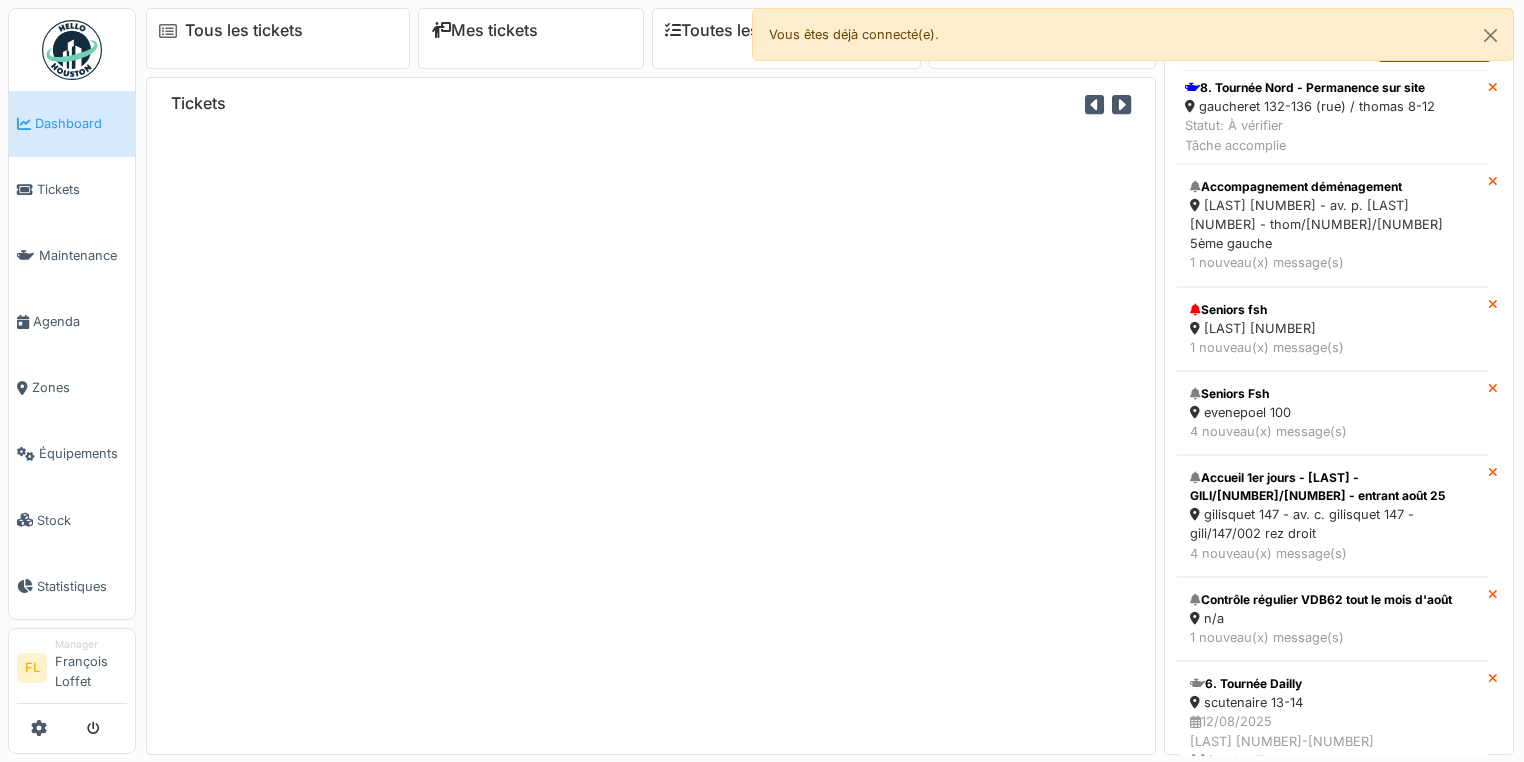 scroll, scrollTop: 0, scrollLeft: 0, axis: both 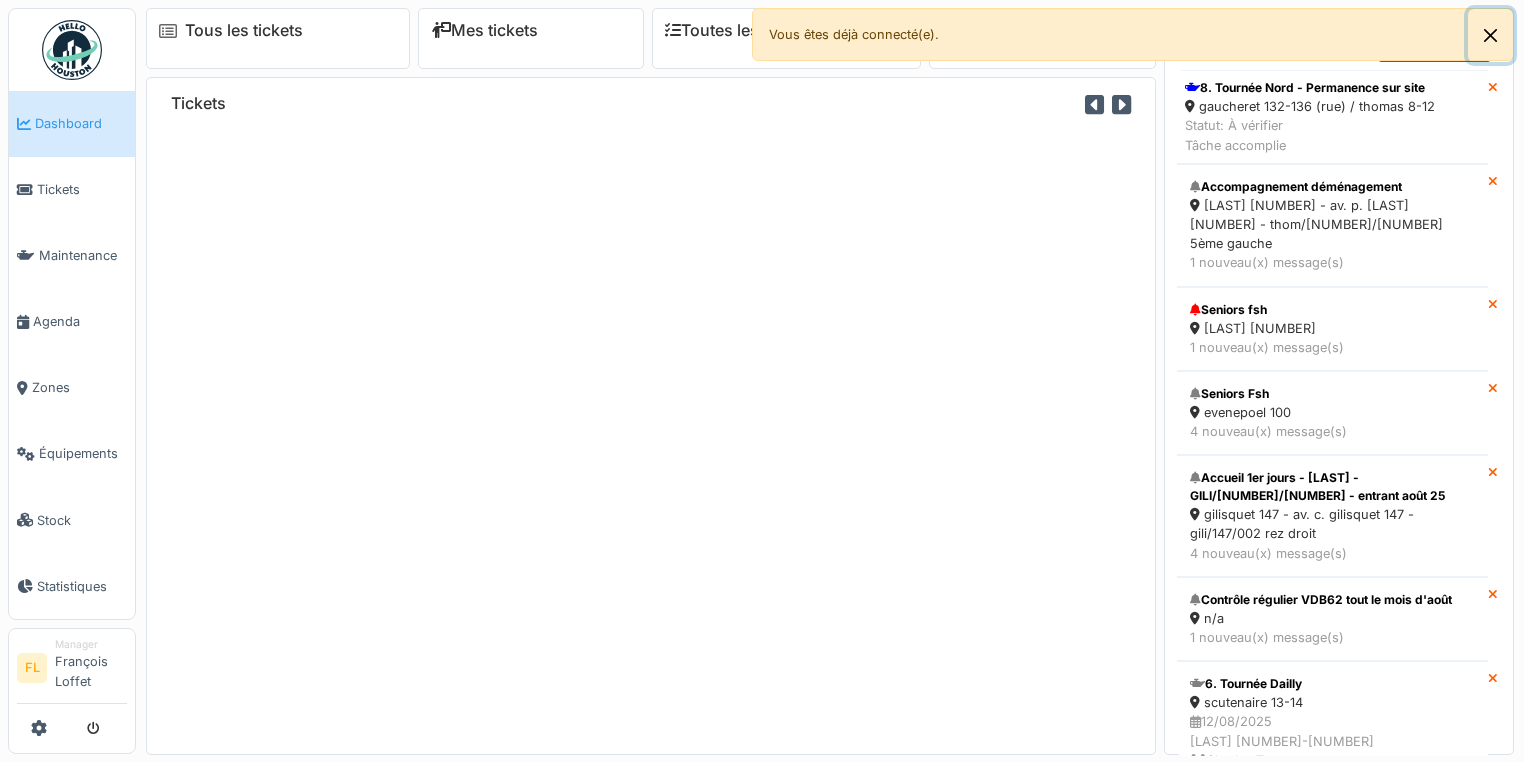 click at bounding box center [1490, 35] 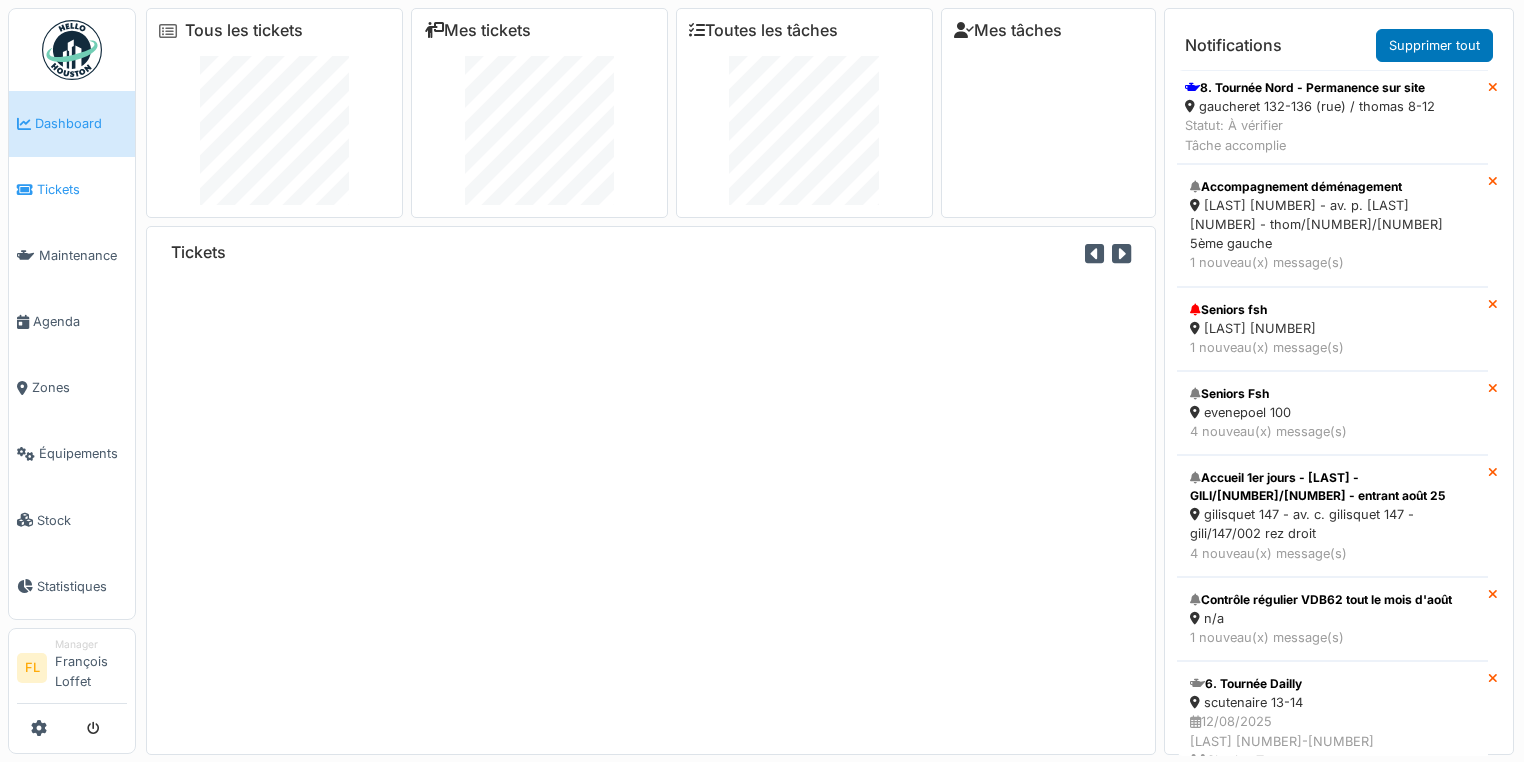 click at bounding box center [25, 190] 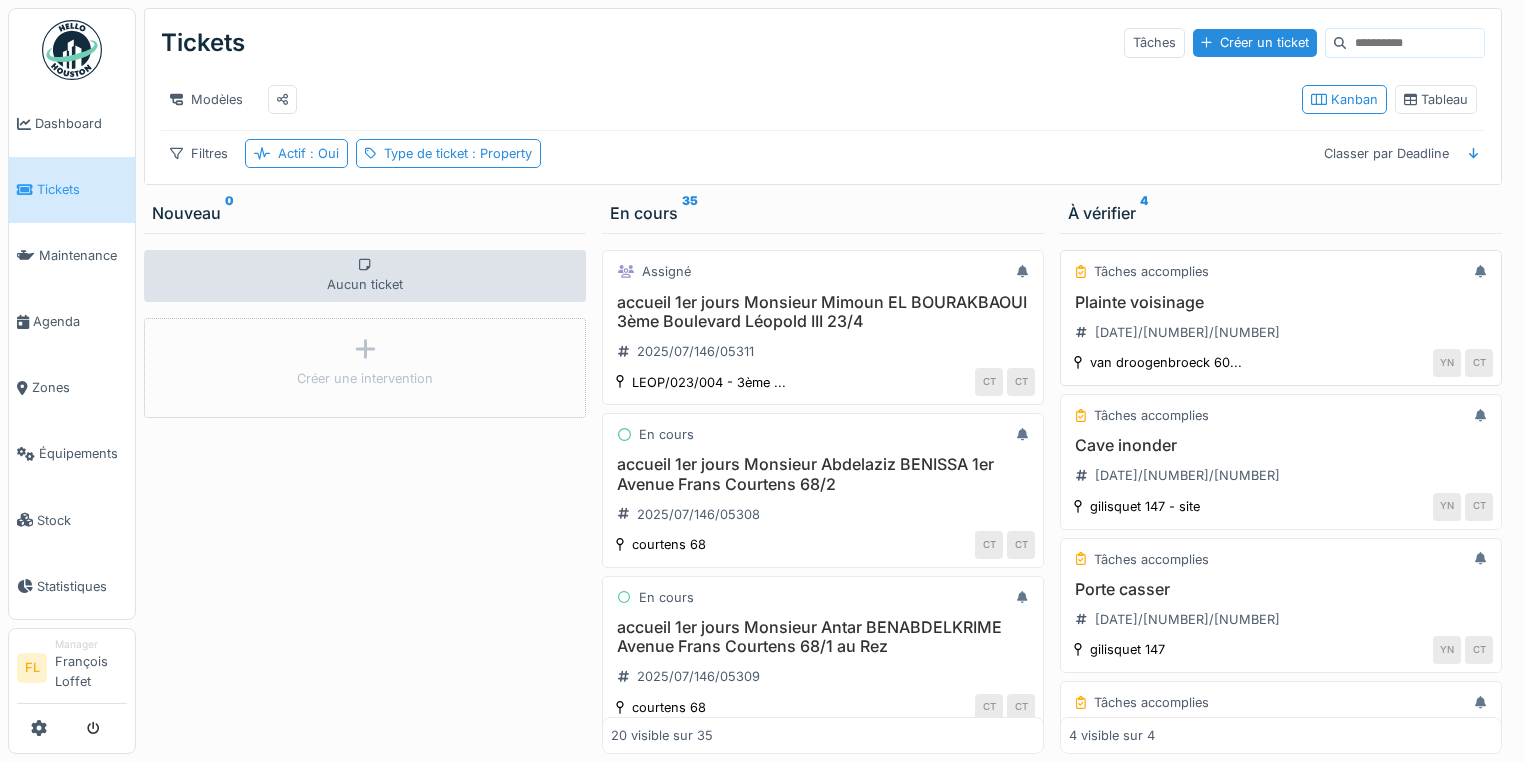 scroll, scrollTop: 12, scrollLeft: 0, axis: vertical 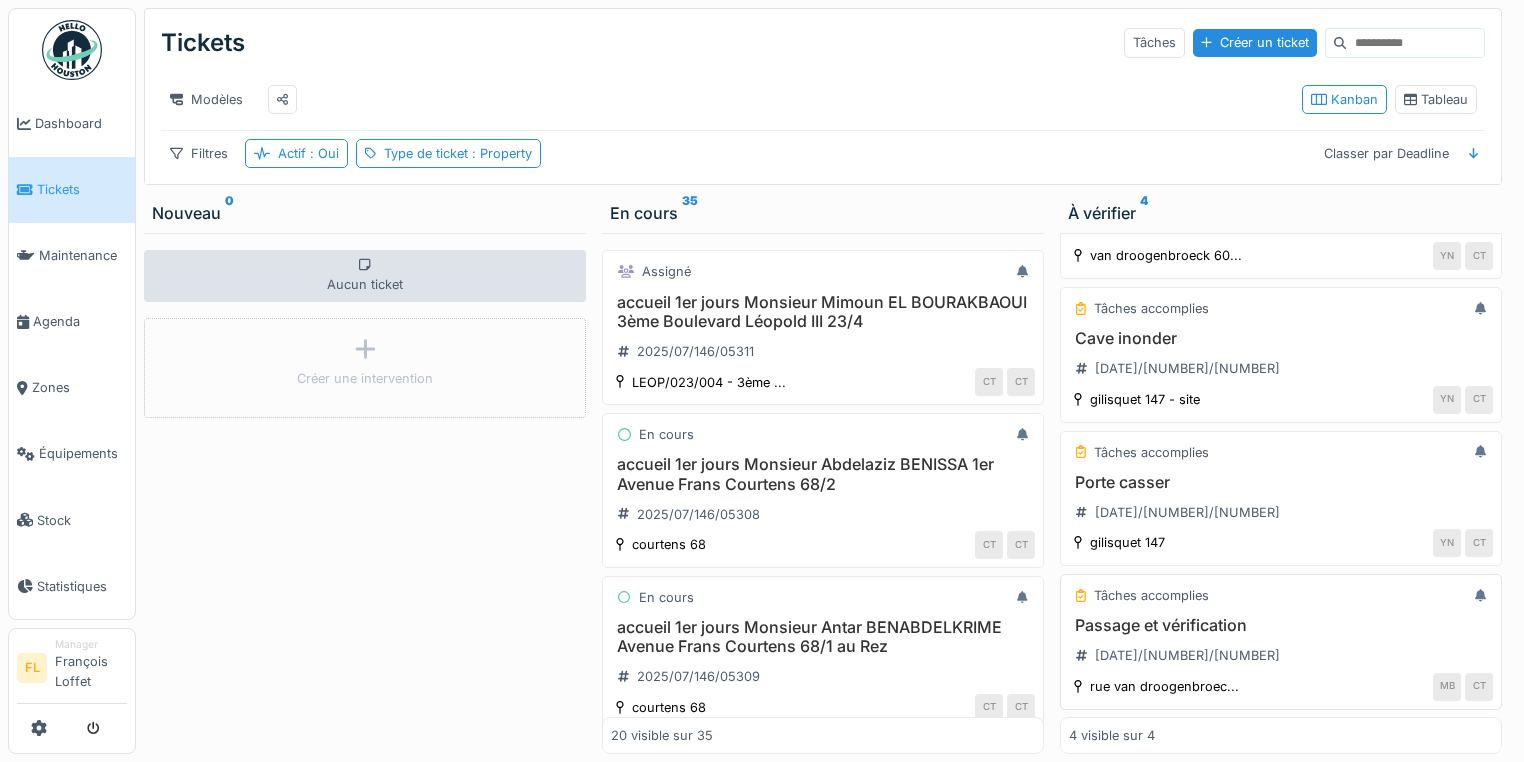 click on "Passage et vérification" at bounding box center (1281, 625) 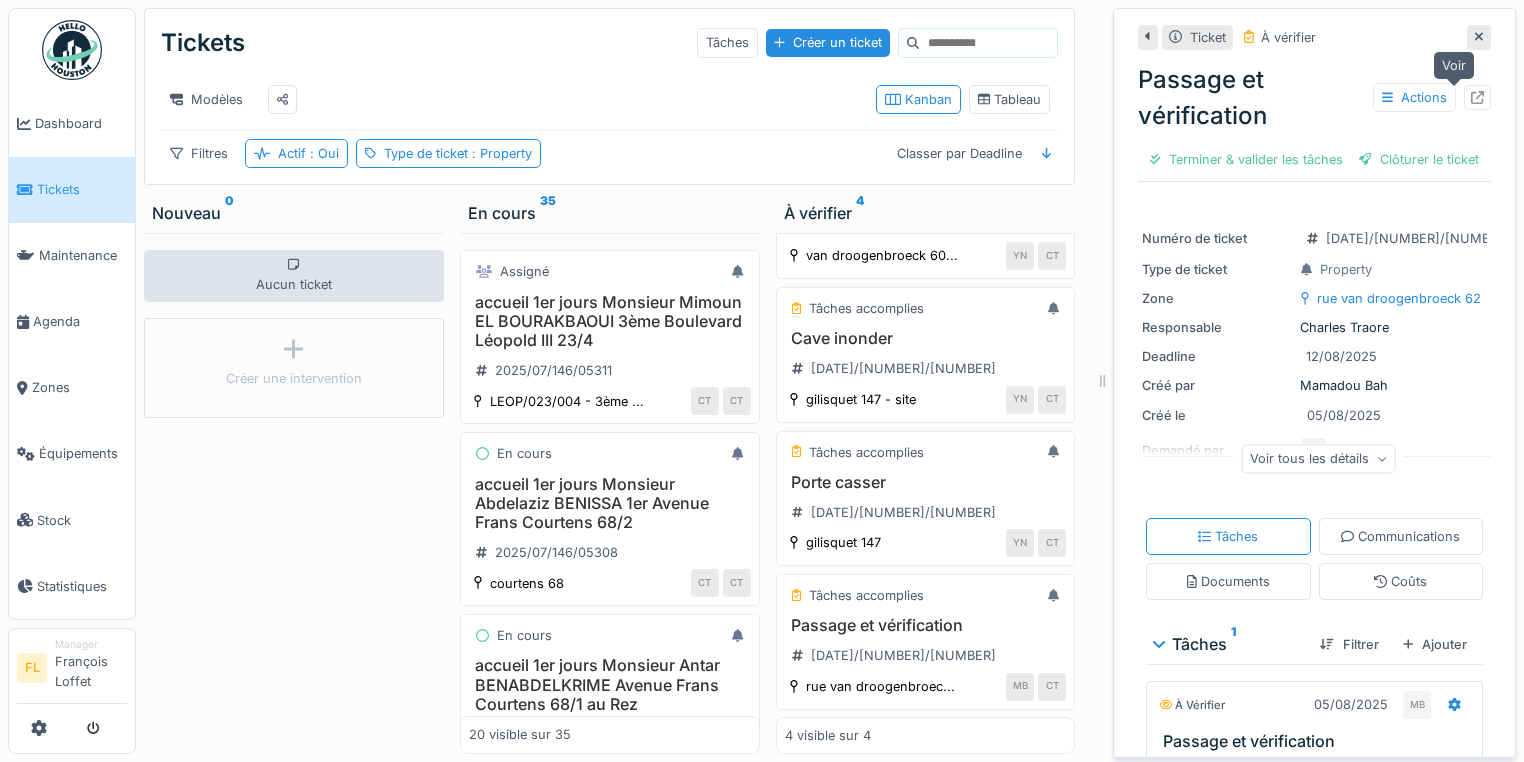 click at bounding box center [1477, 97] 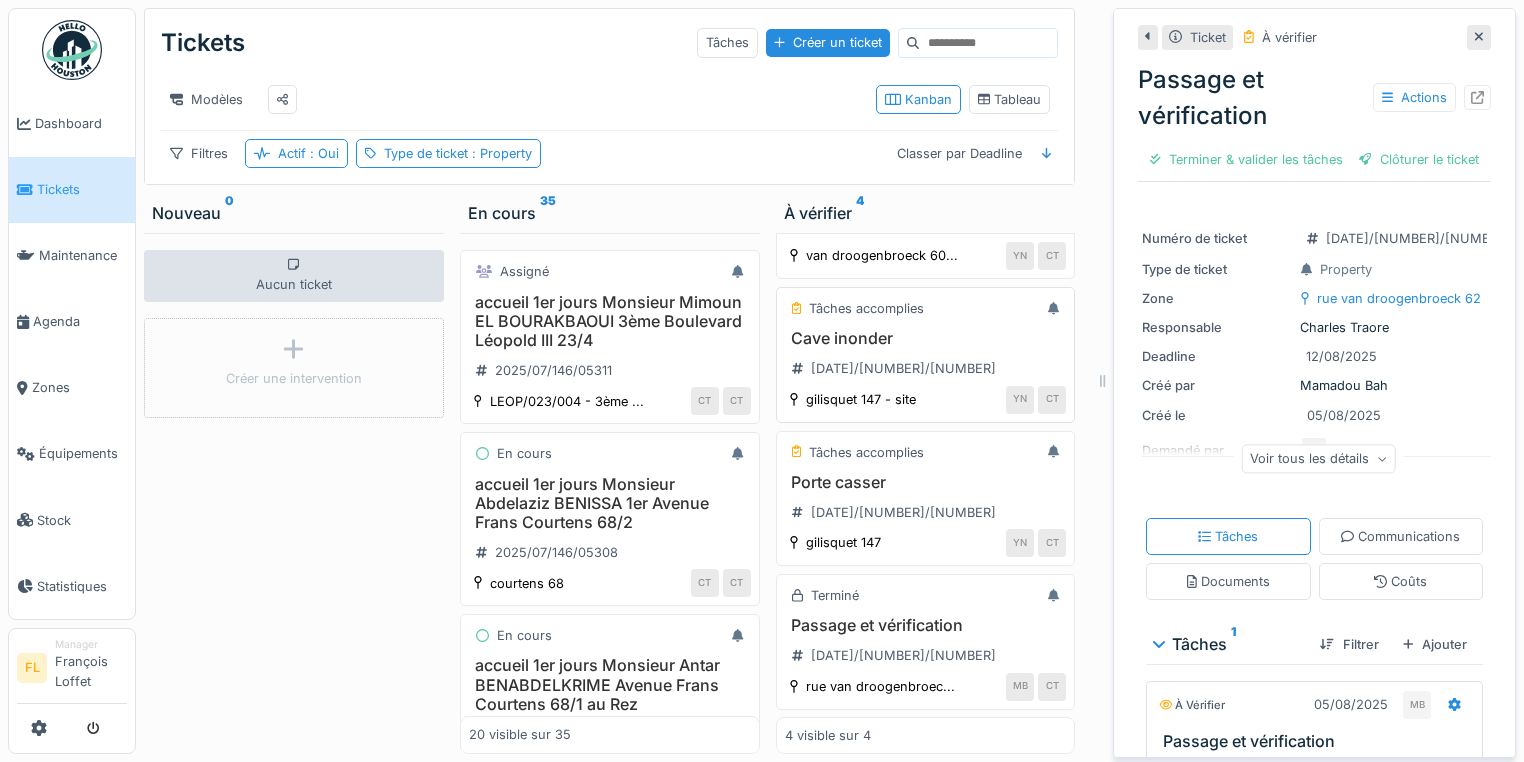 click on "Cave inonder" at bounding box center (926, 338) 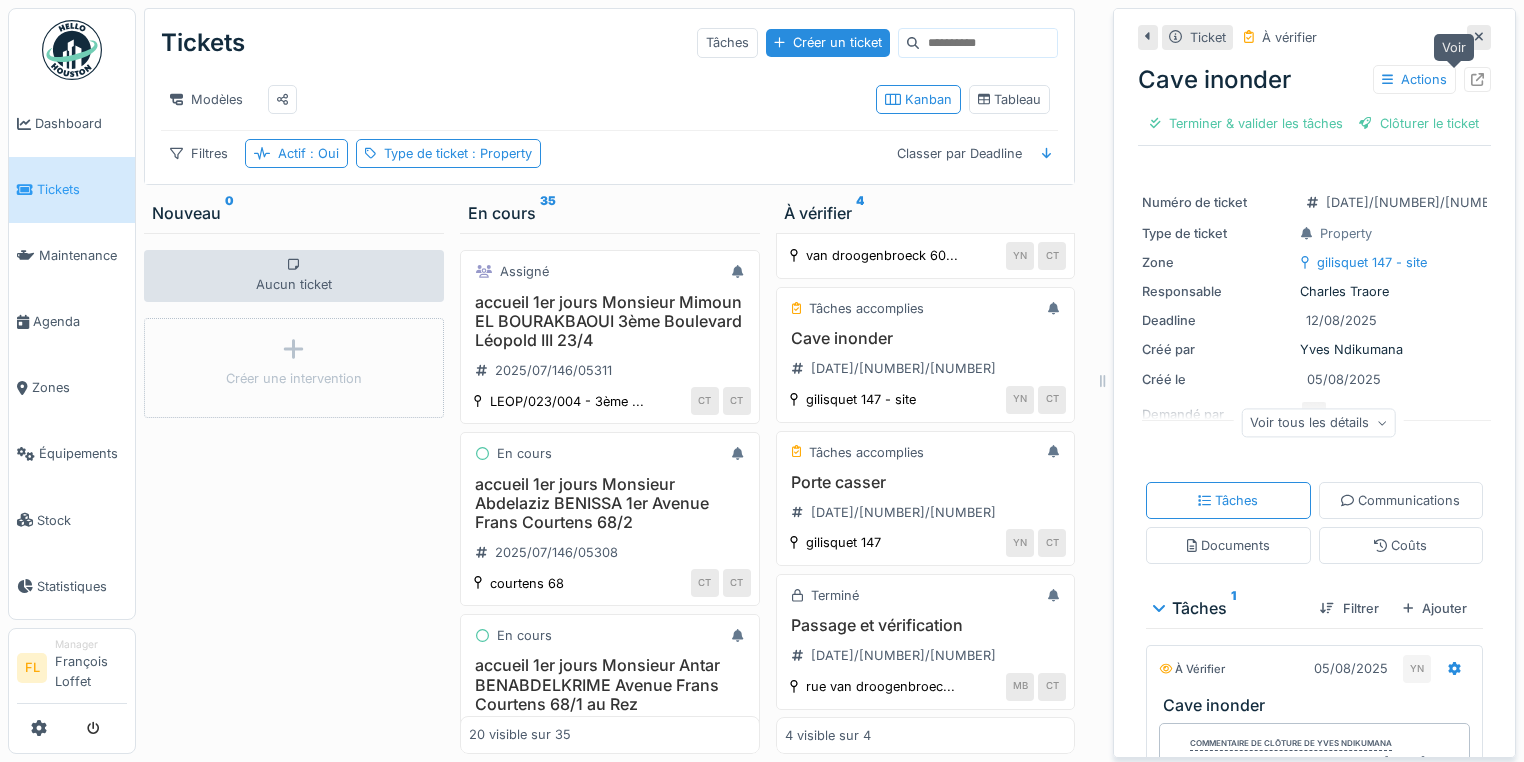 click 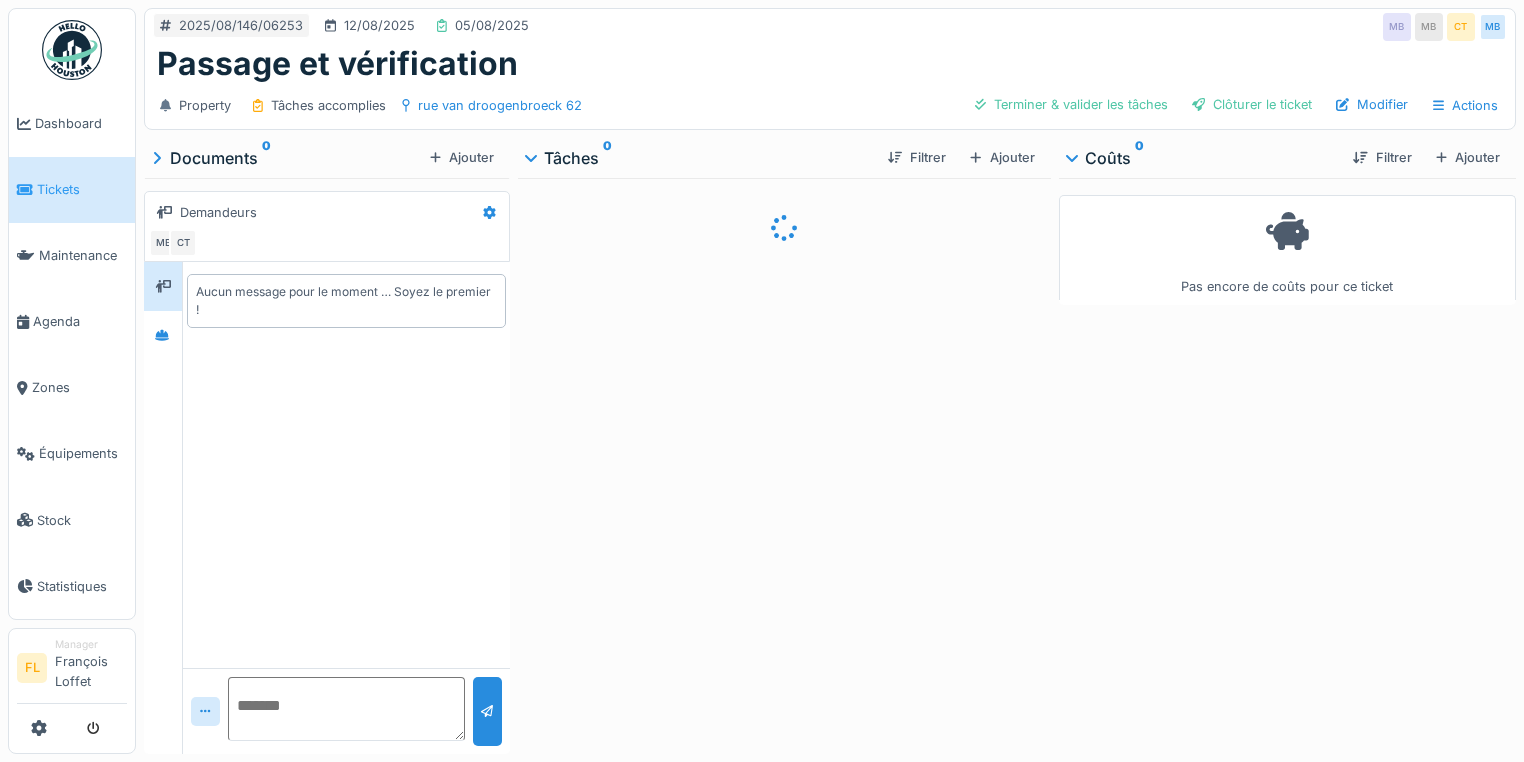 scroll, scrollTop: 0, scrollLeft: 0, axis: both 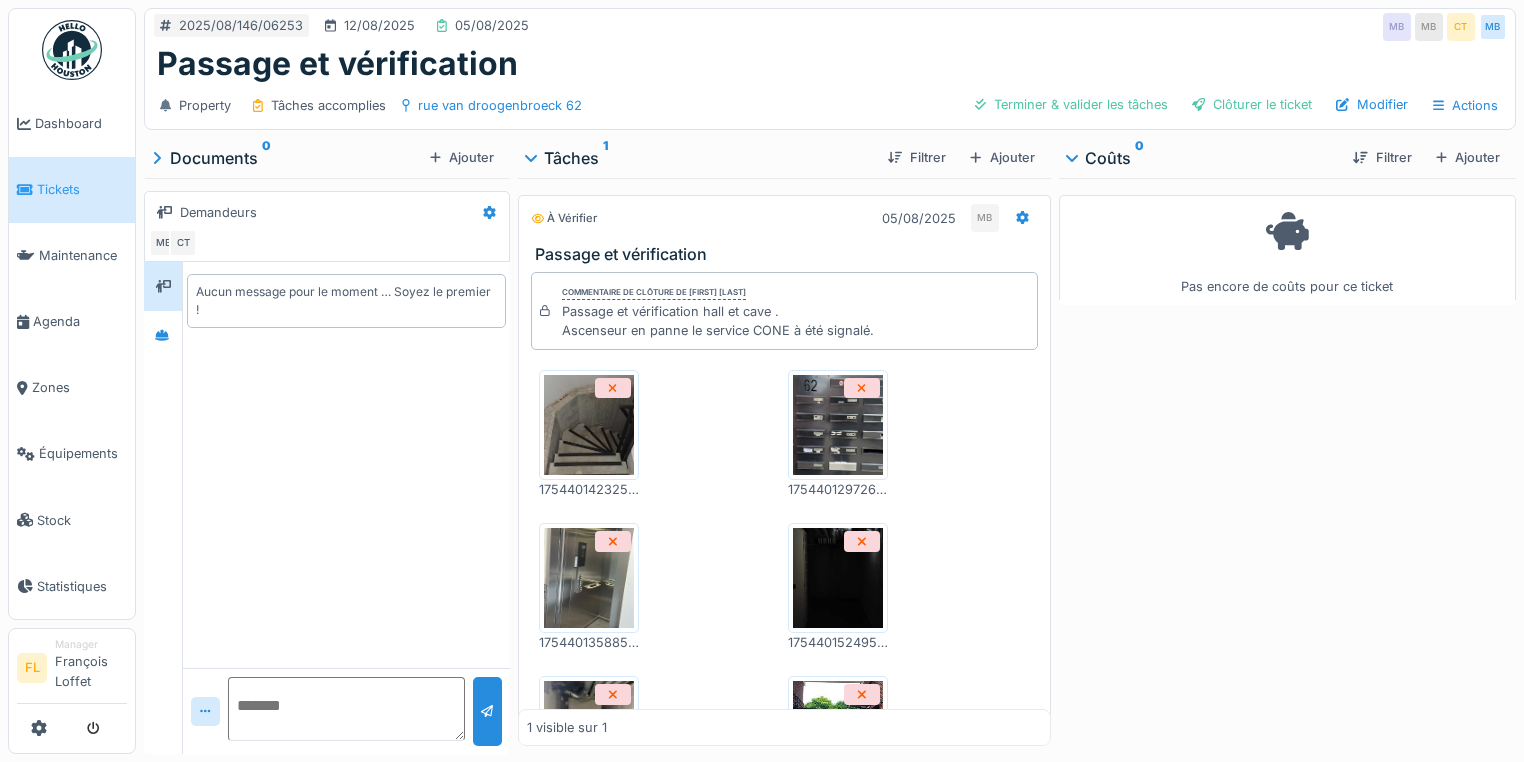 click at bounding box center (589, 578) 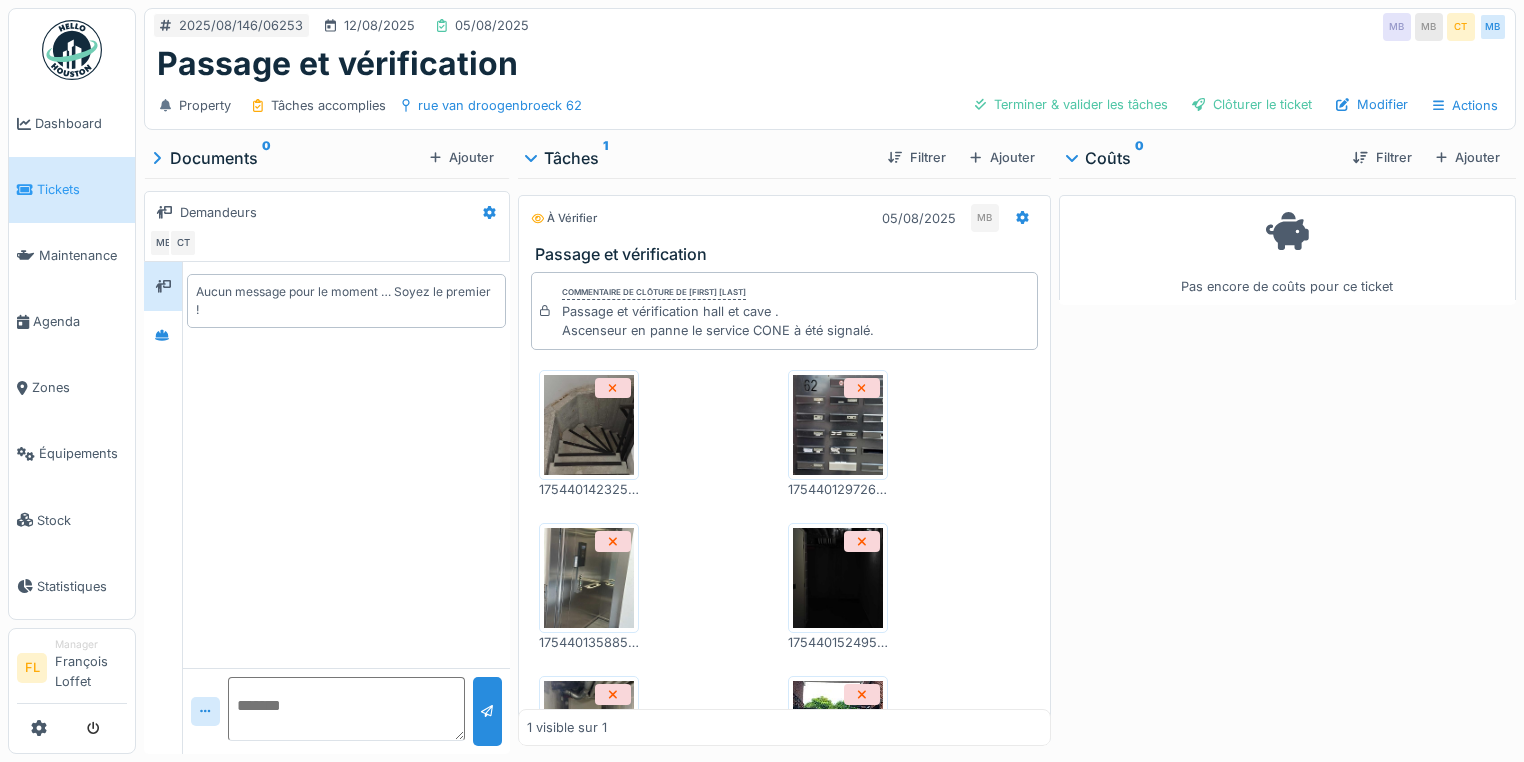 click at bounding box center (838, 578) 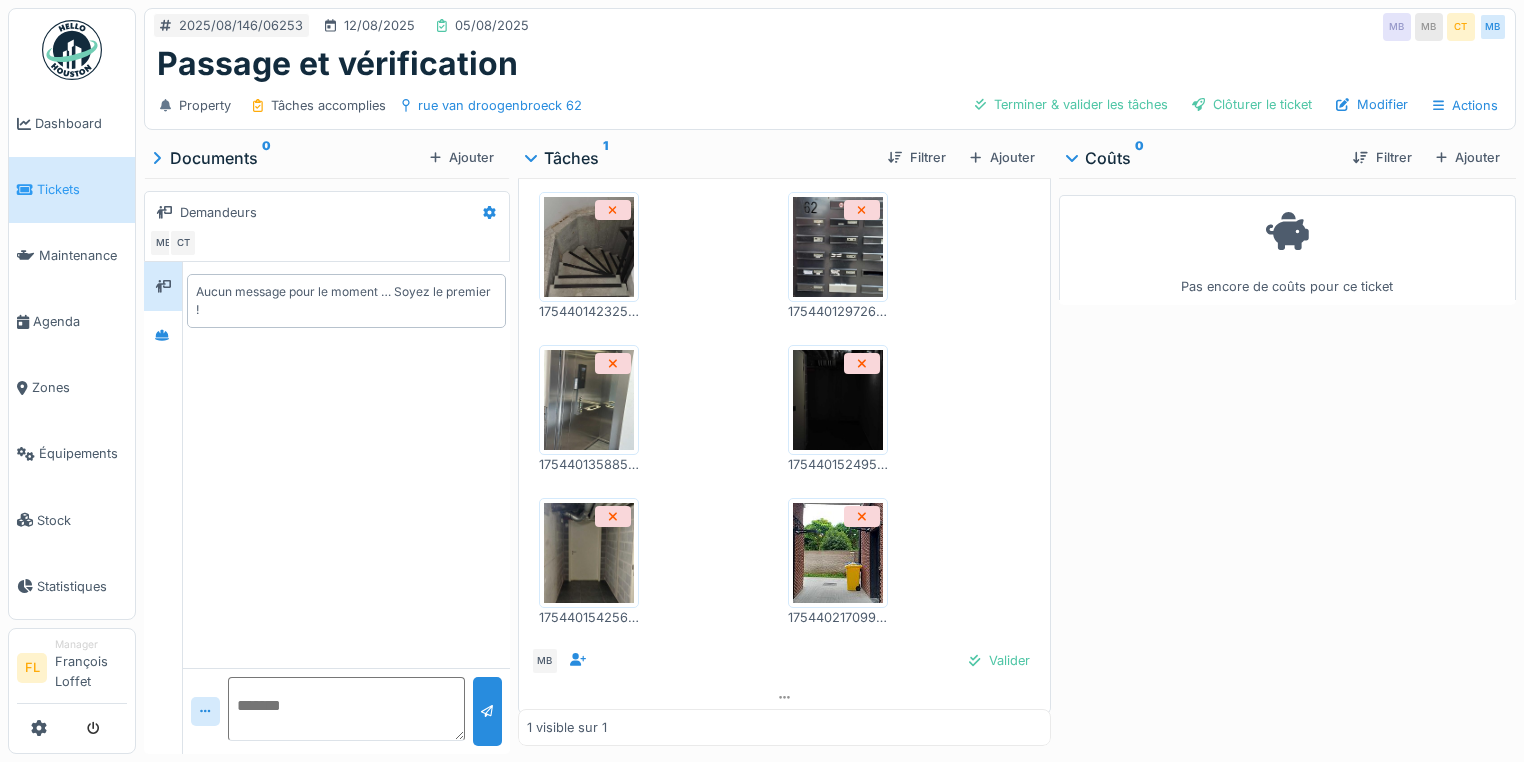 scroll, scrollTop: 186, scrollLeft: 0, axis: vertical 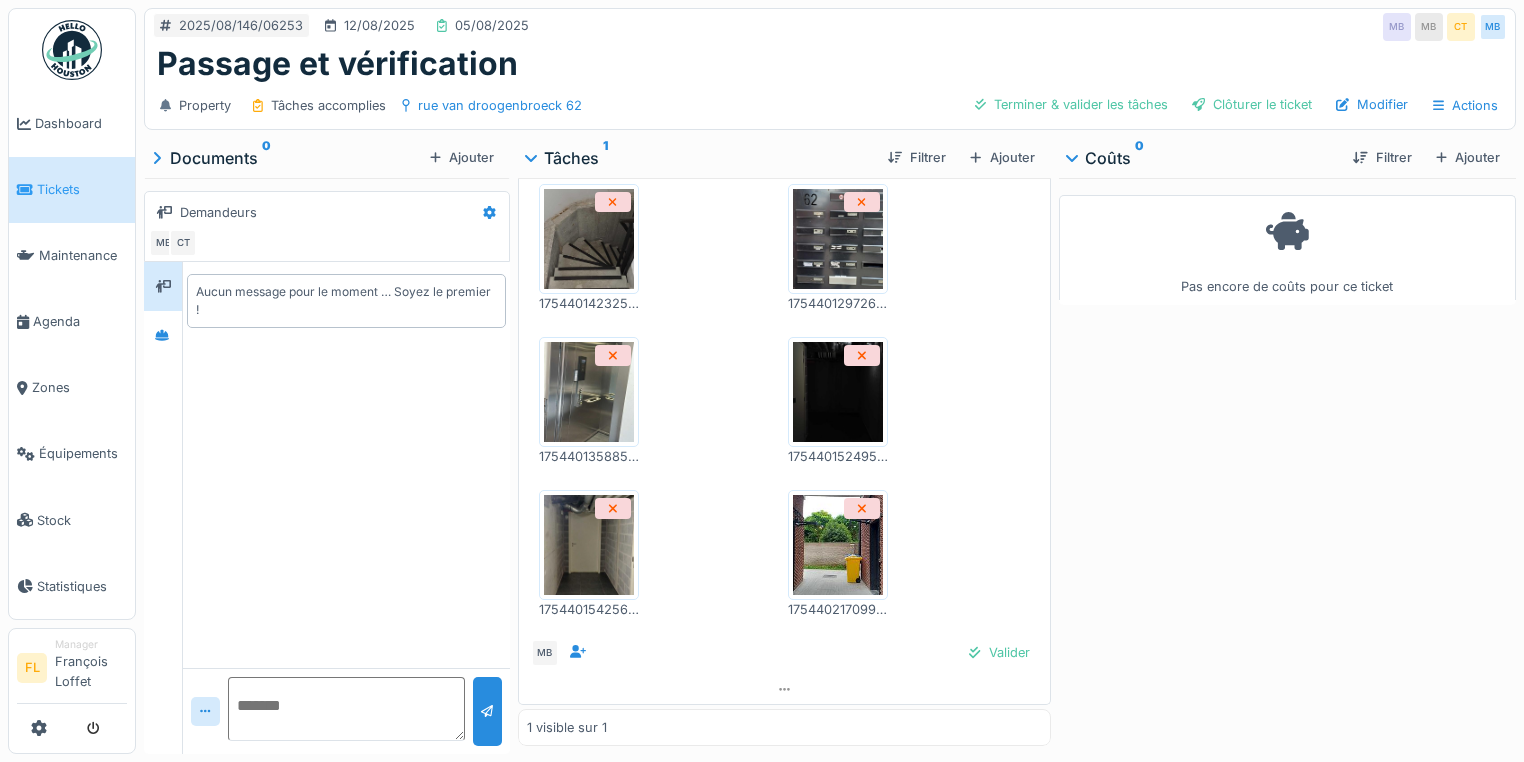 click at bounding box center [838, 545] 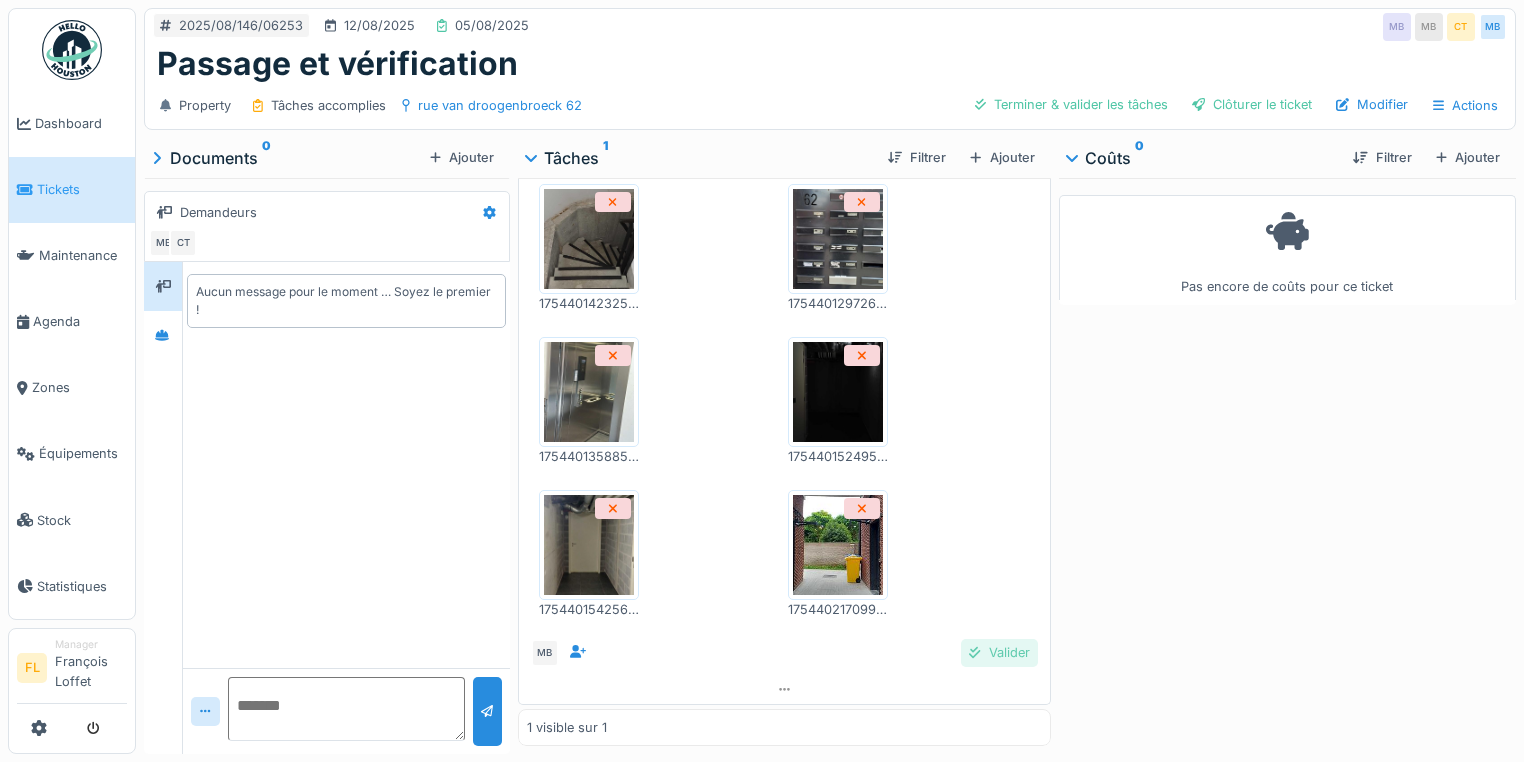 click on "Valider" at bounding box center [999, 652] 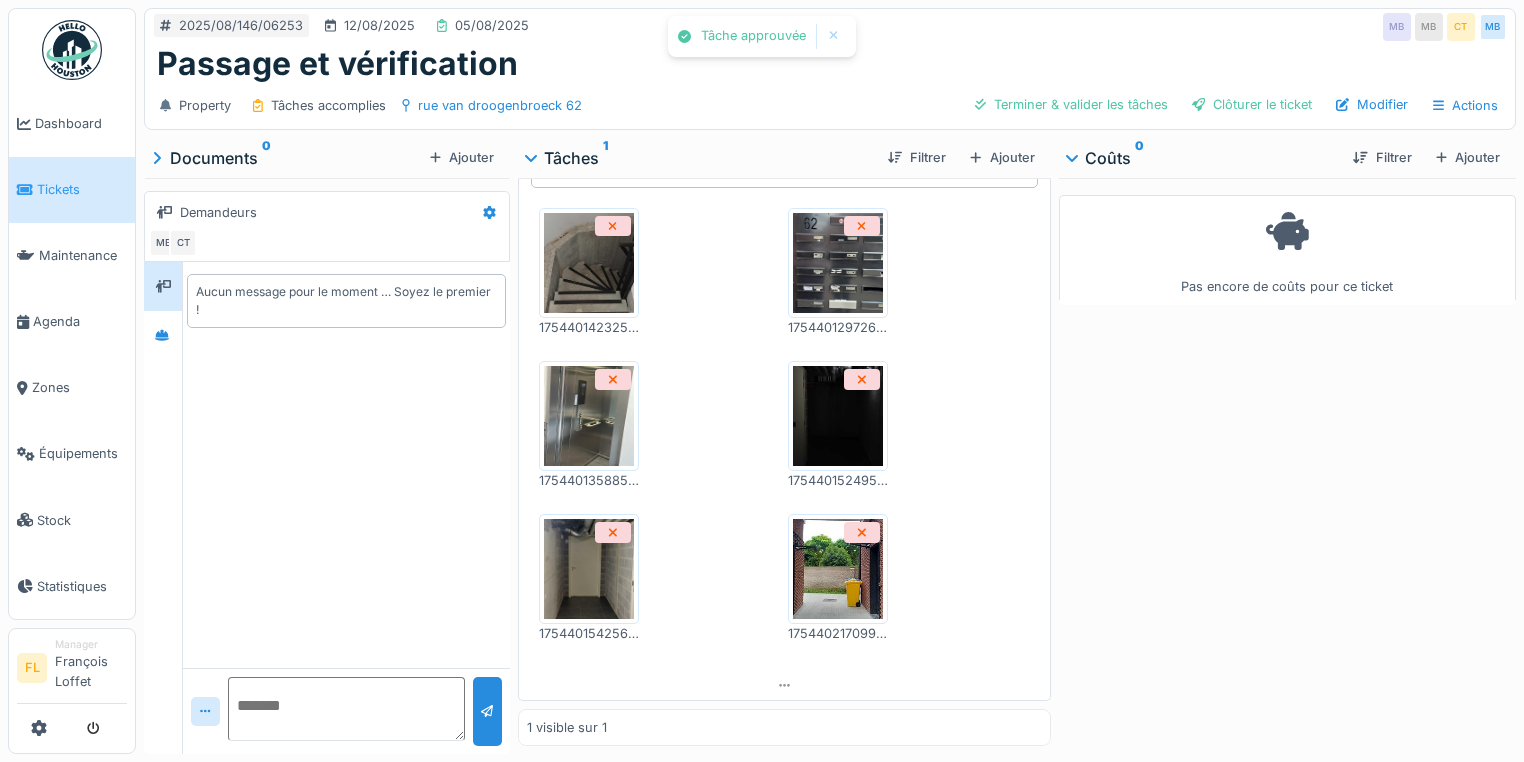scroll, scrollTop: 158, scrollLeft: 0, axis: vertical 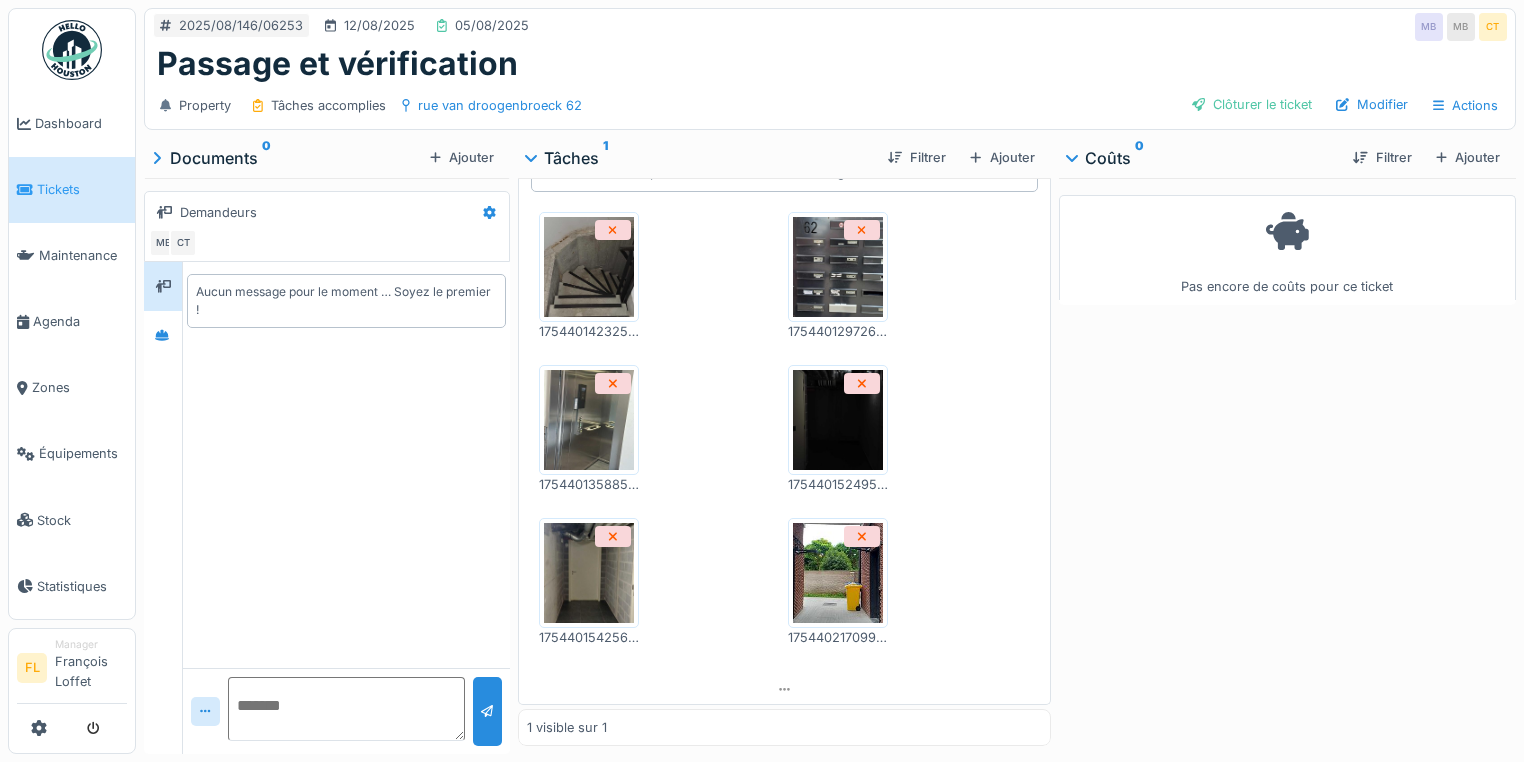 drag, startPoint x: 1203, startPoint y: 94, endPoint x: 779, endPoint y: 44, distance: 426.93793 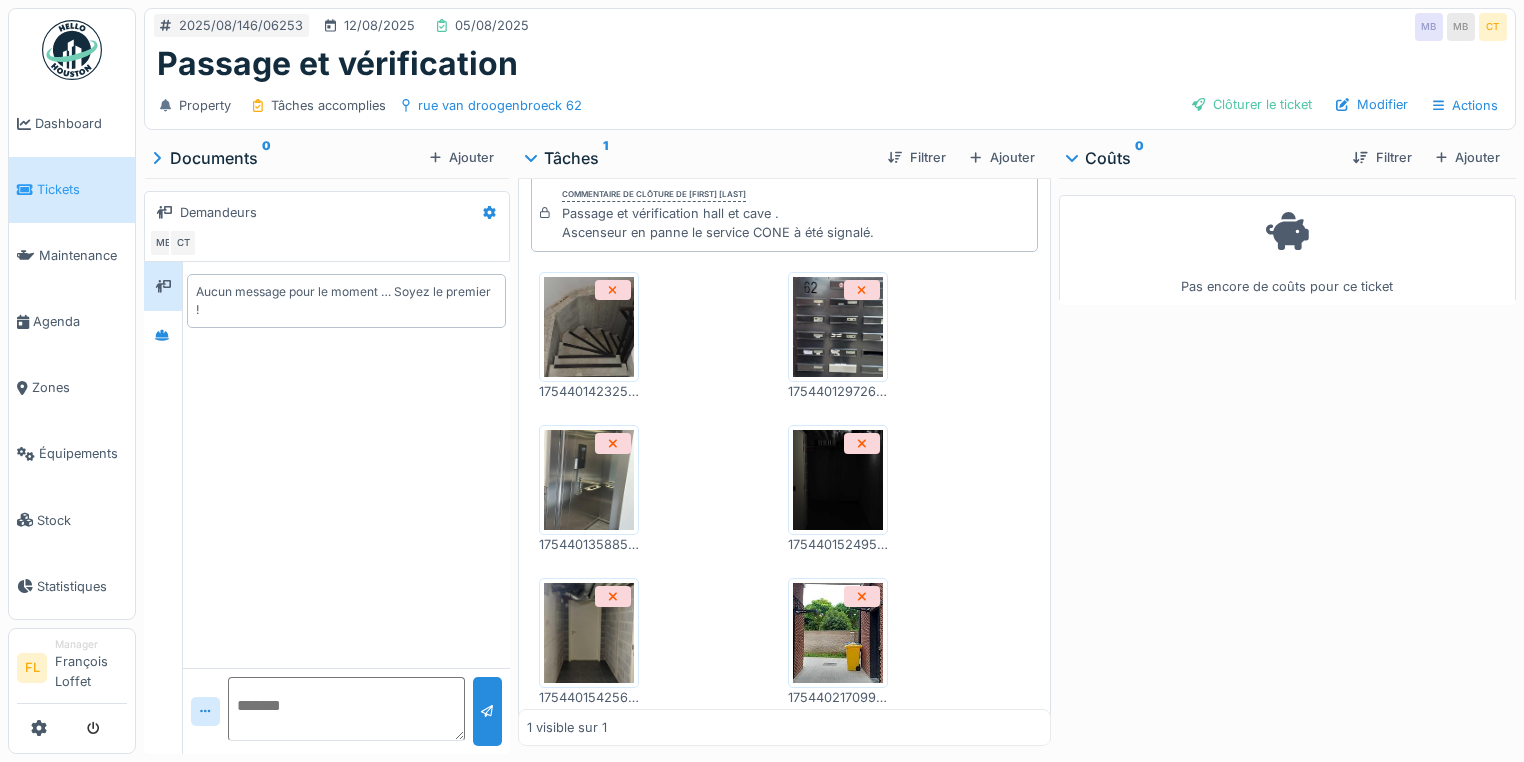 scroll, scrollTop: 0, scrollLeft: 0, axis: both 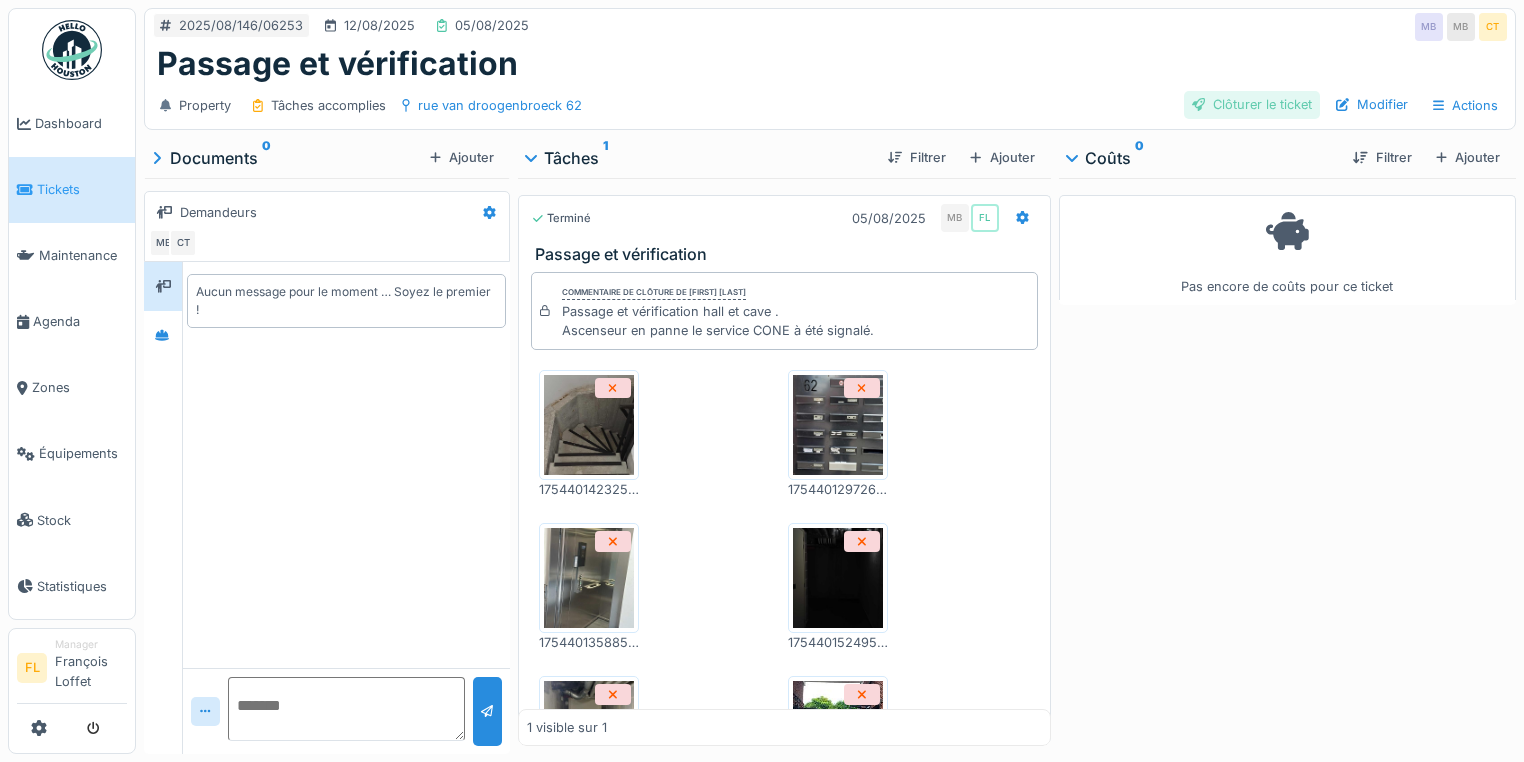 click on "Clôturer le ticket" at bounding box center (1252, 104) 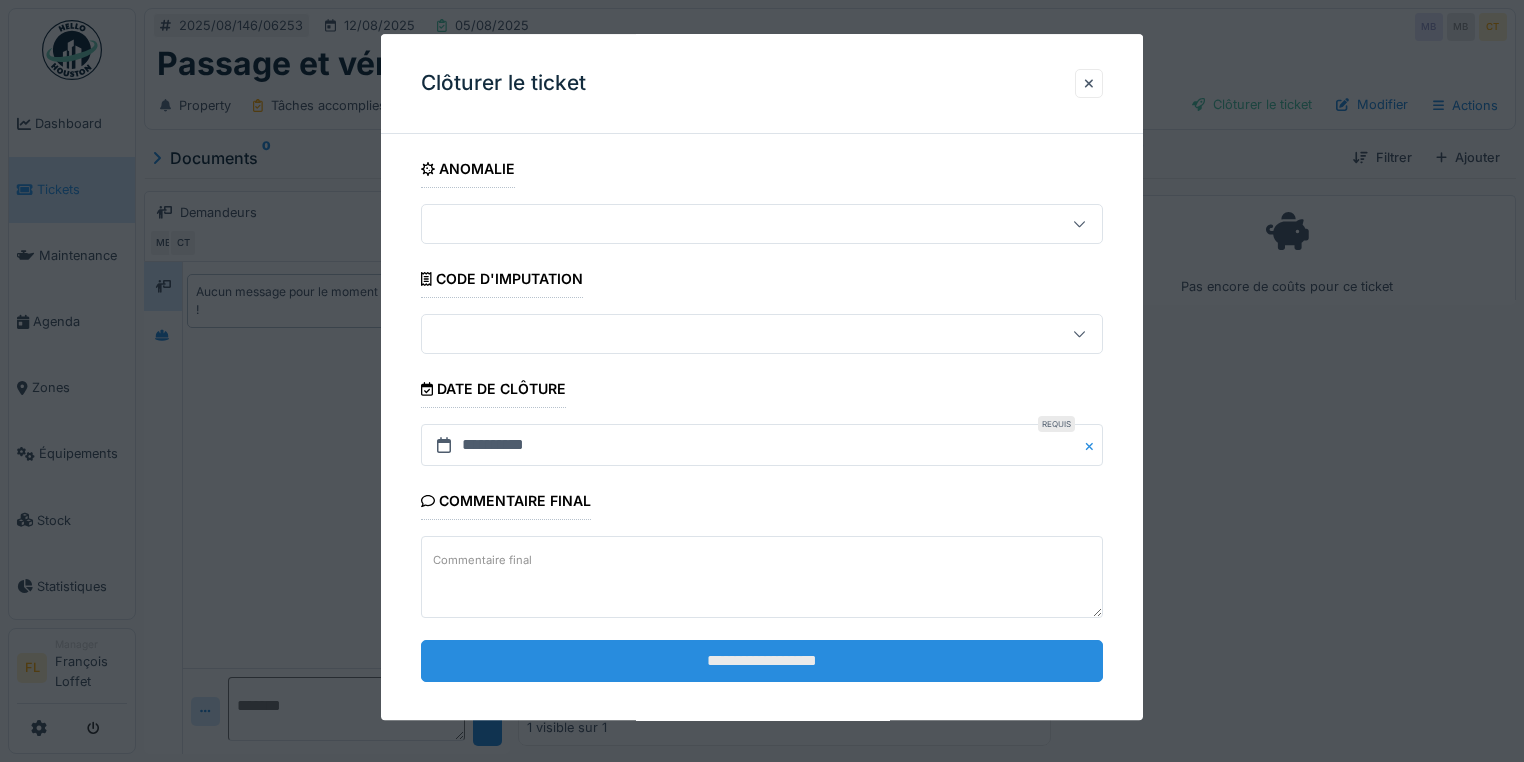 click on "**********" at bounding box center [762, 661] 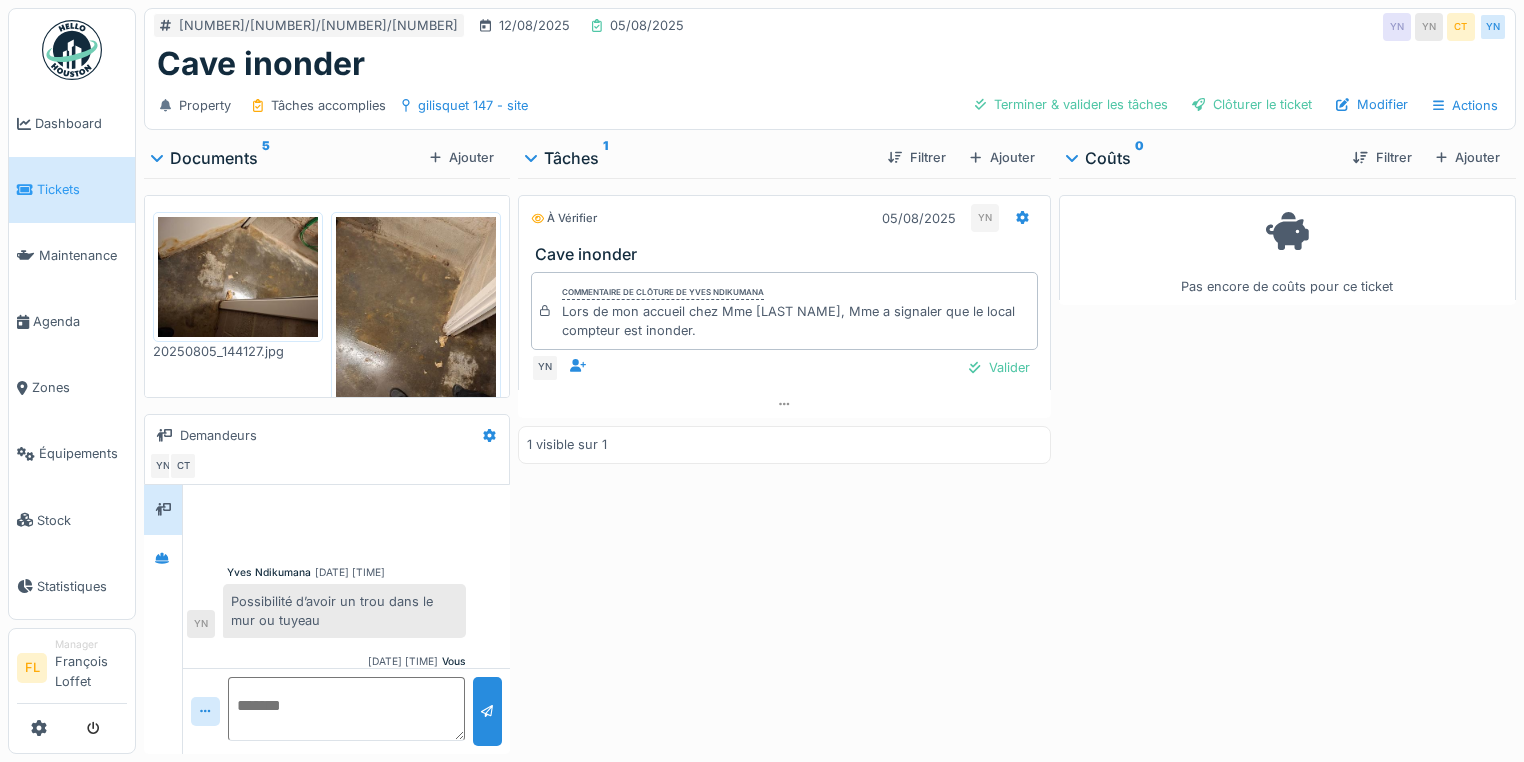 scroll, scrollTop: 0, scrollLeft: 0, axis: both 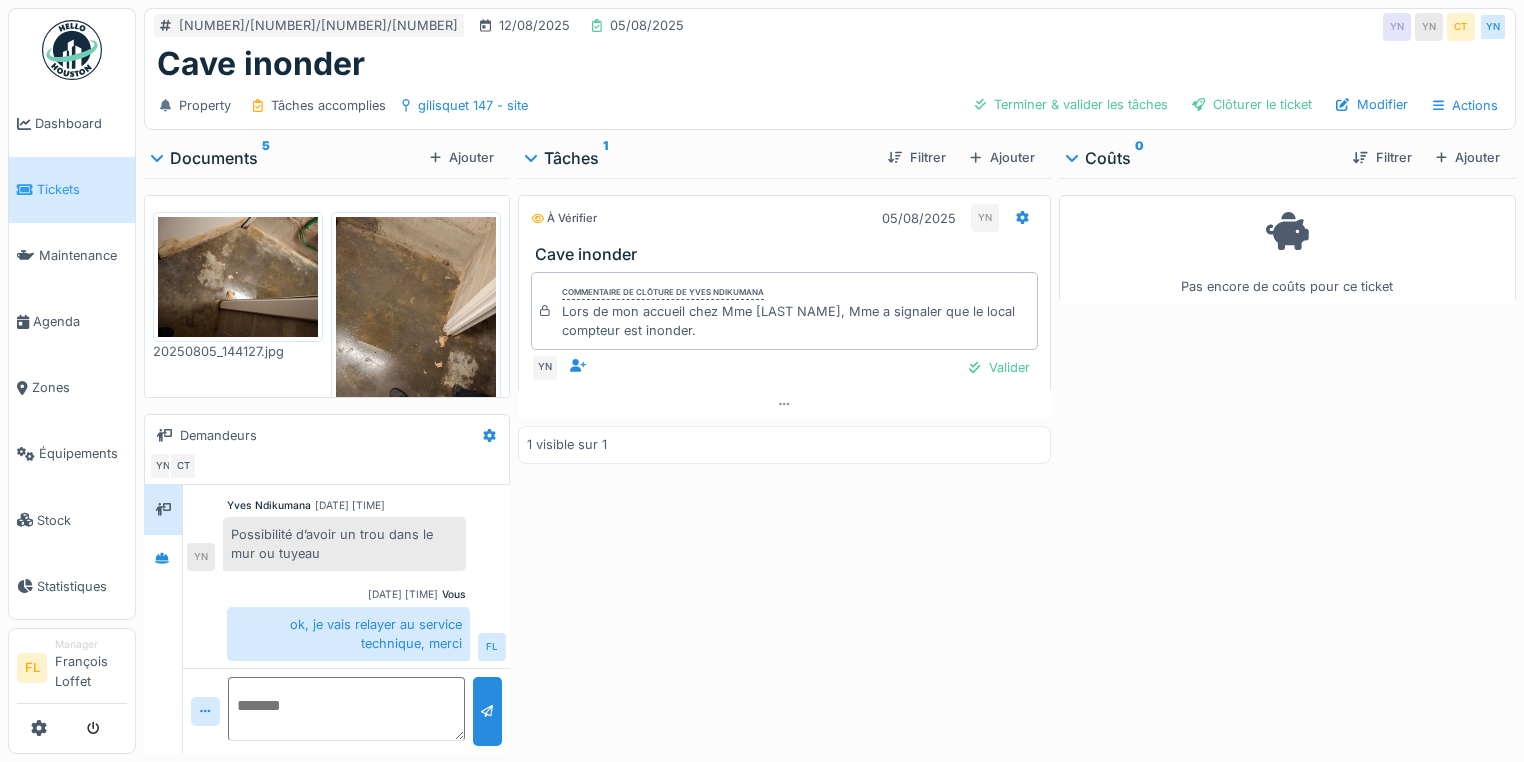 click at bounding box center [238, 277] 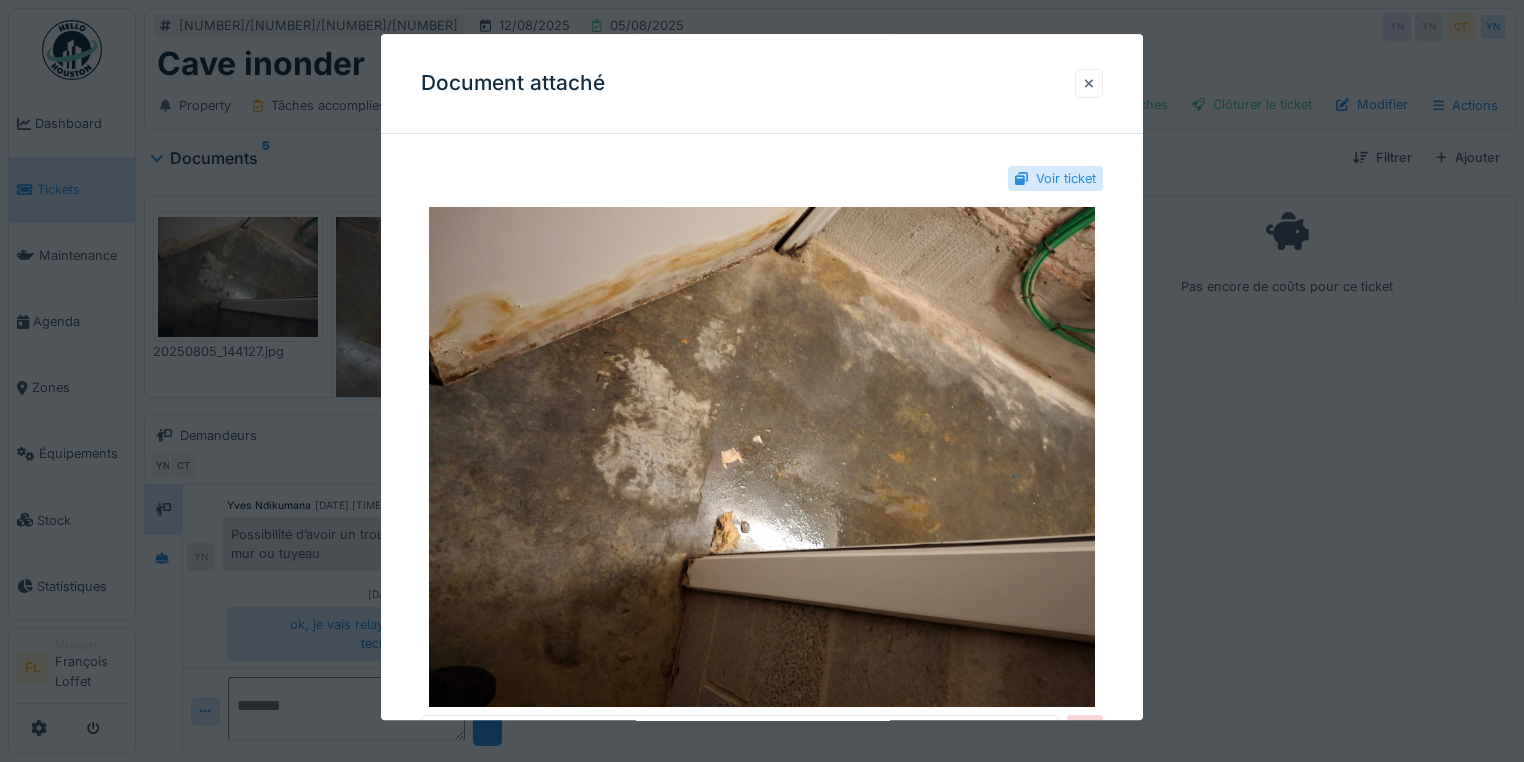 click at bounding box center [1089, 83] 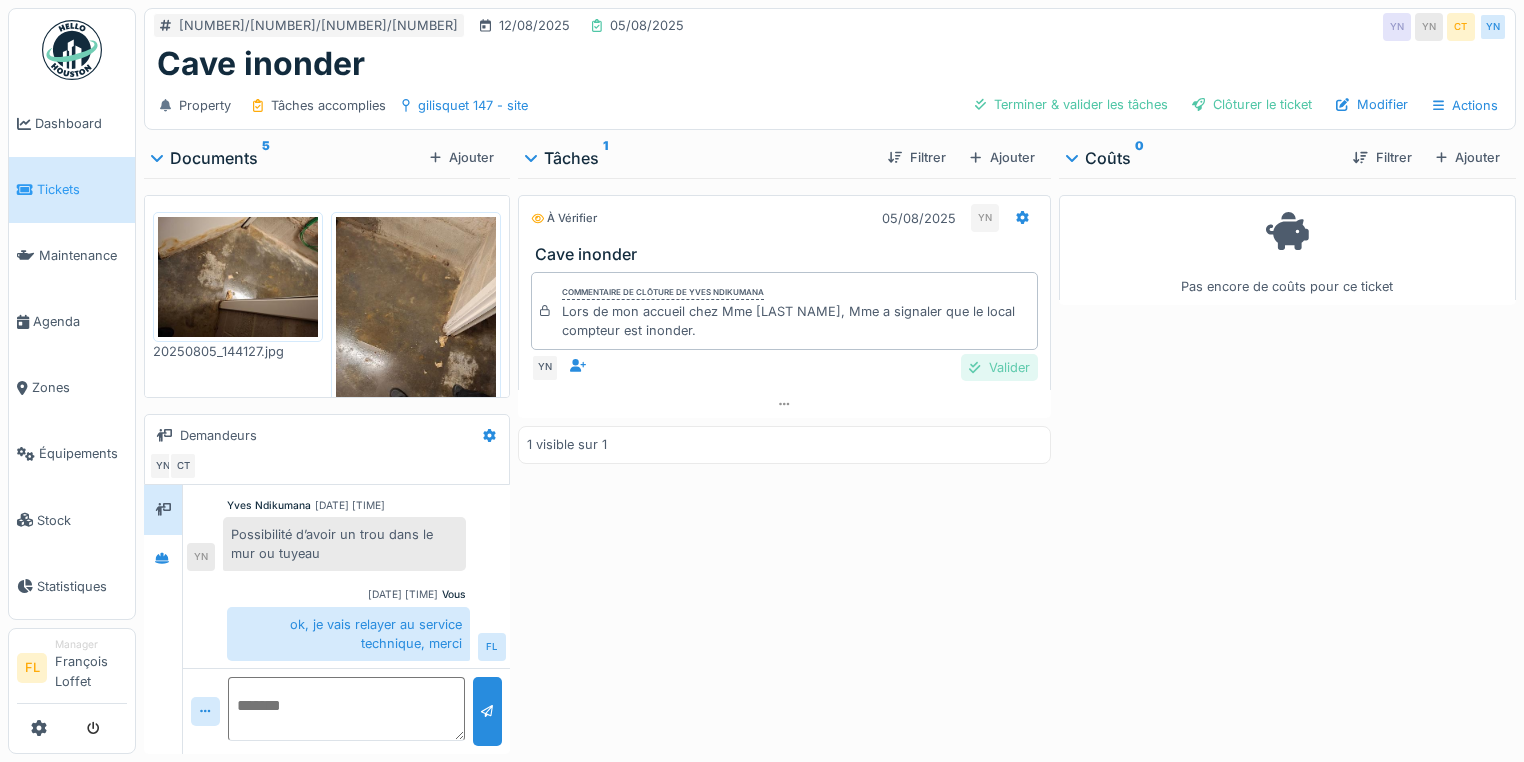 click at bounding box center [974, 367] 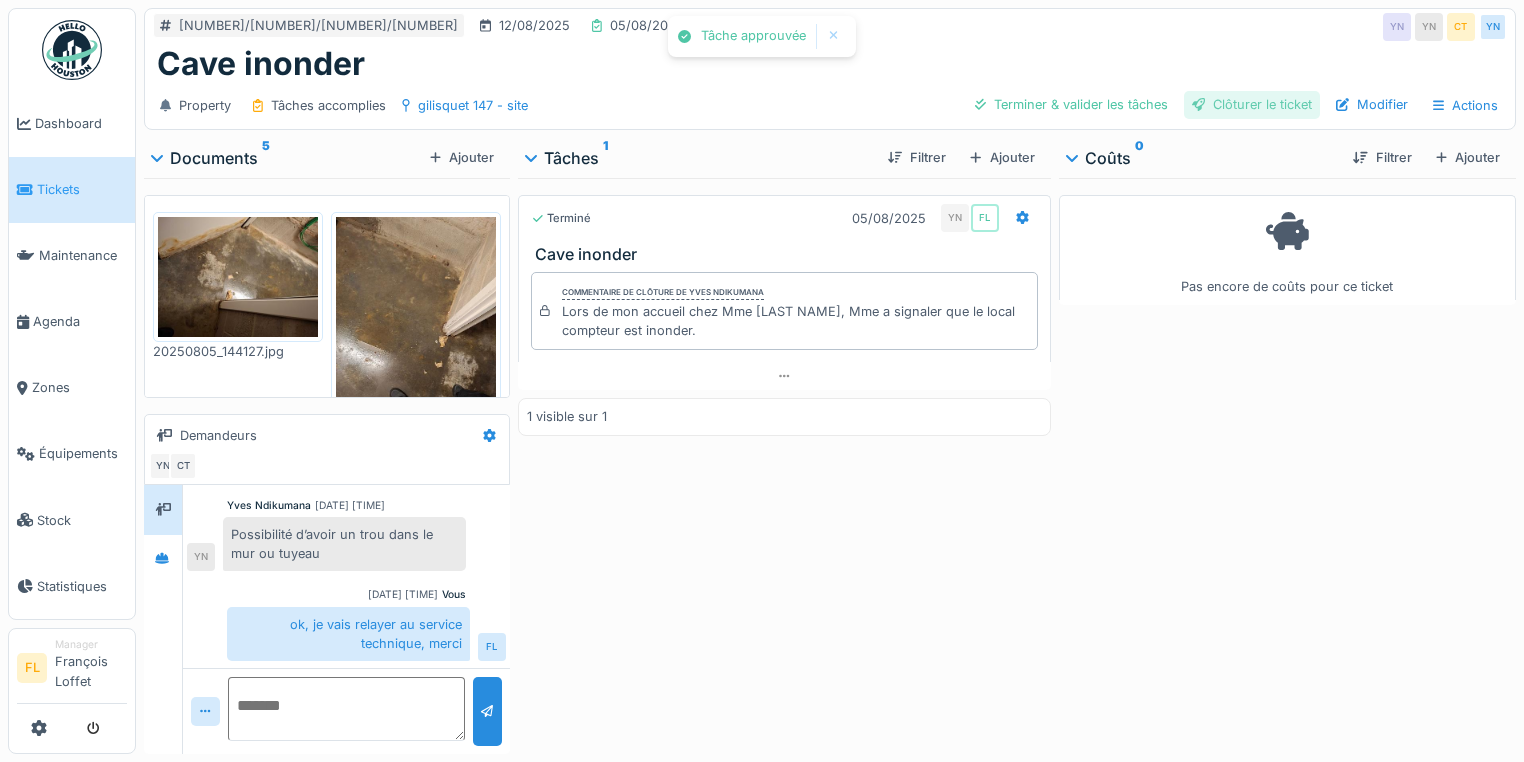 click on "Clôturer le ticket" at bounding box center [1252, 104] 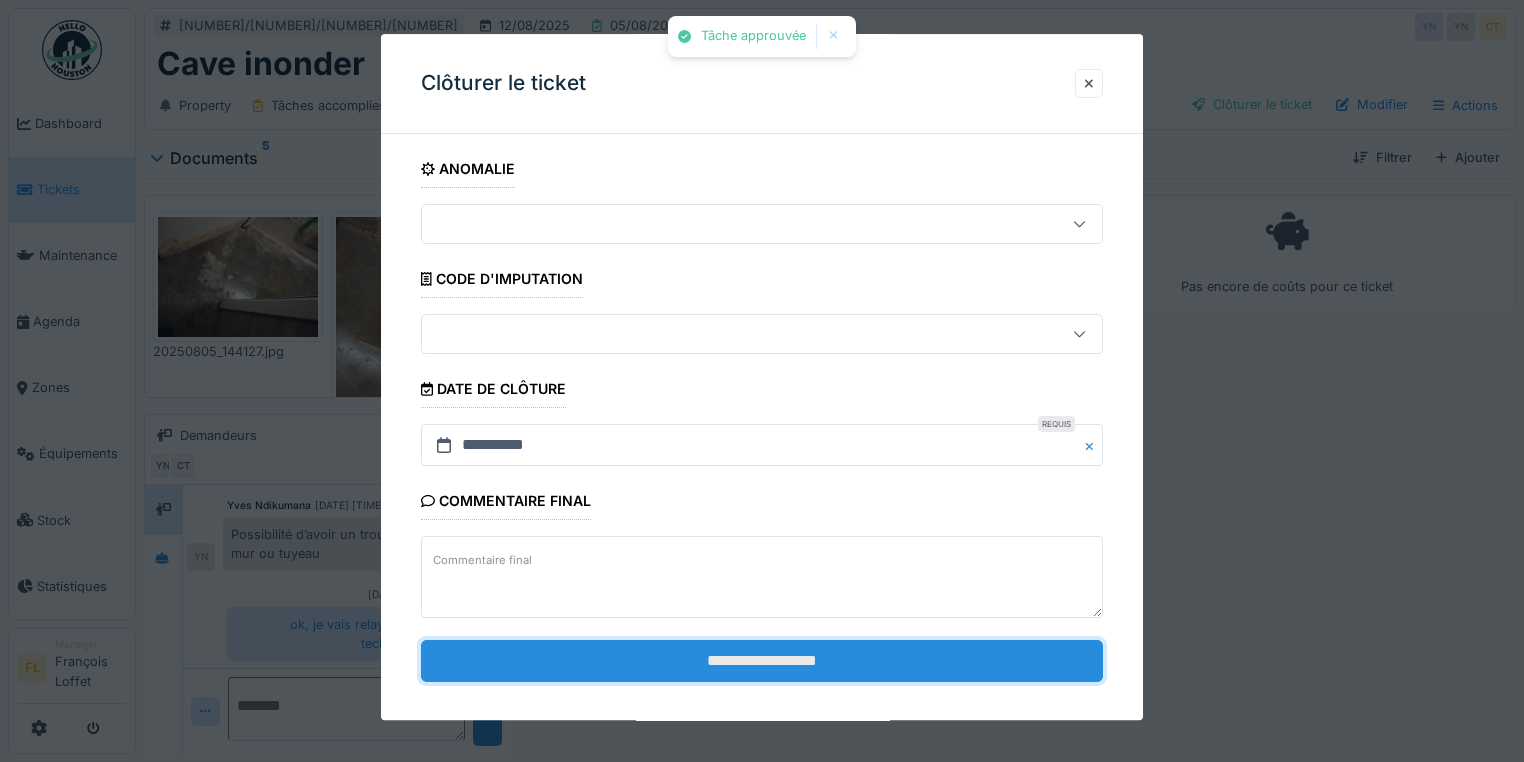 click on "**********" at bounding box center [762, 661] 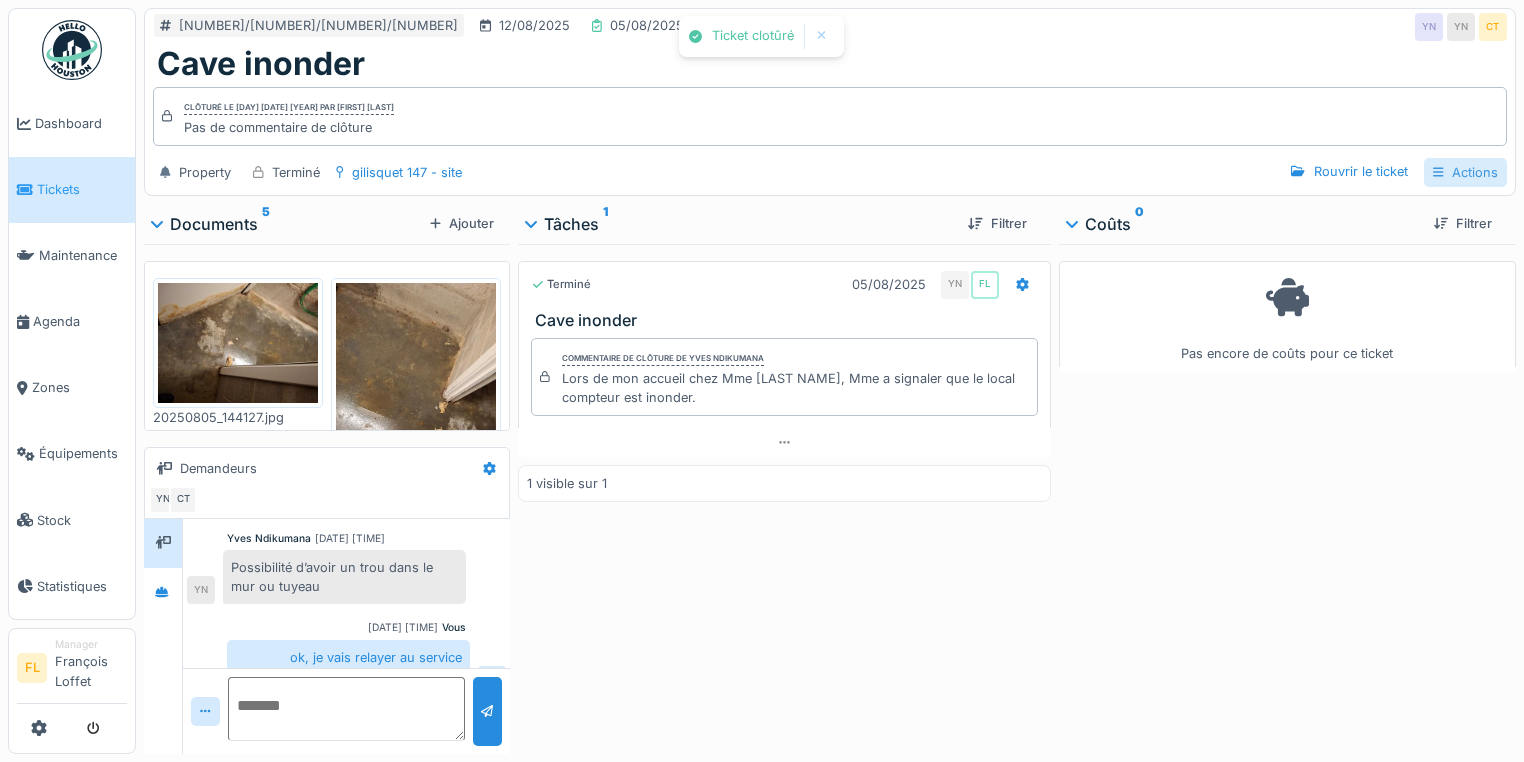 scroll, scrollTop: 100, scrollLeft: 0, axis: vertical 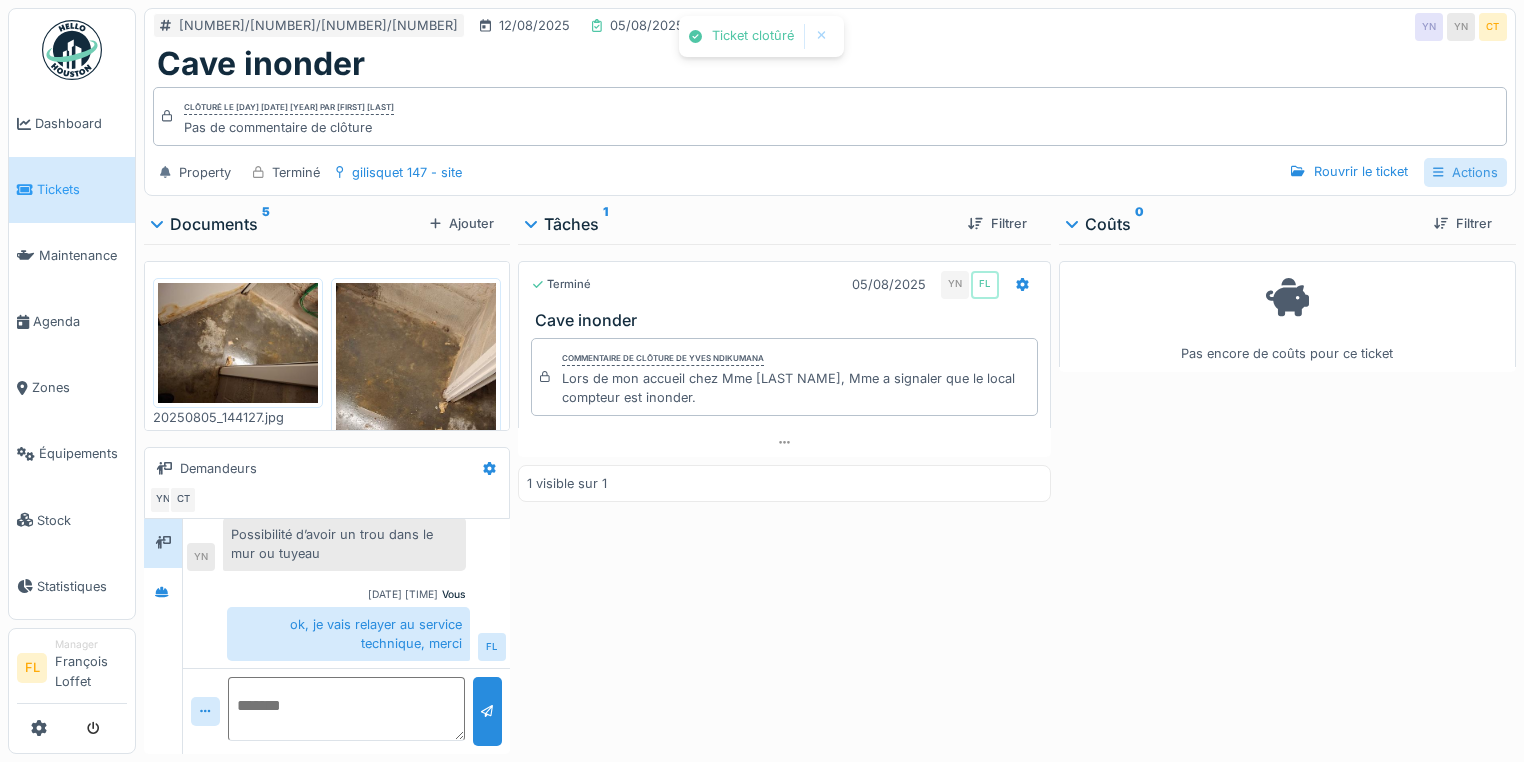 click on "Property Terminé gilisquet 147 - site Rouvrir le ticket Actions" at bounding box center (830, 172) 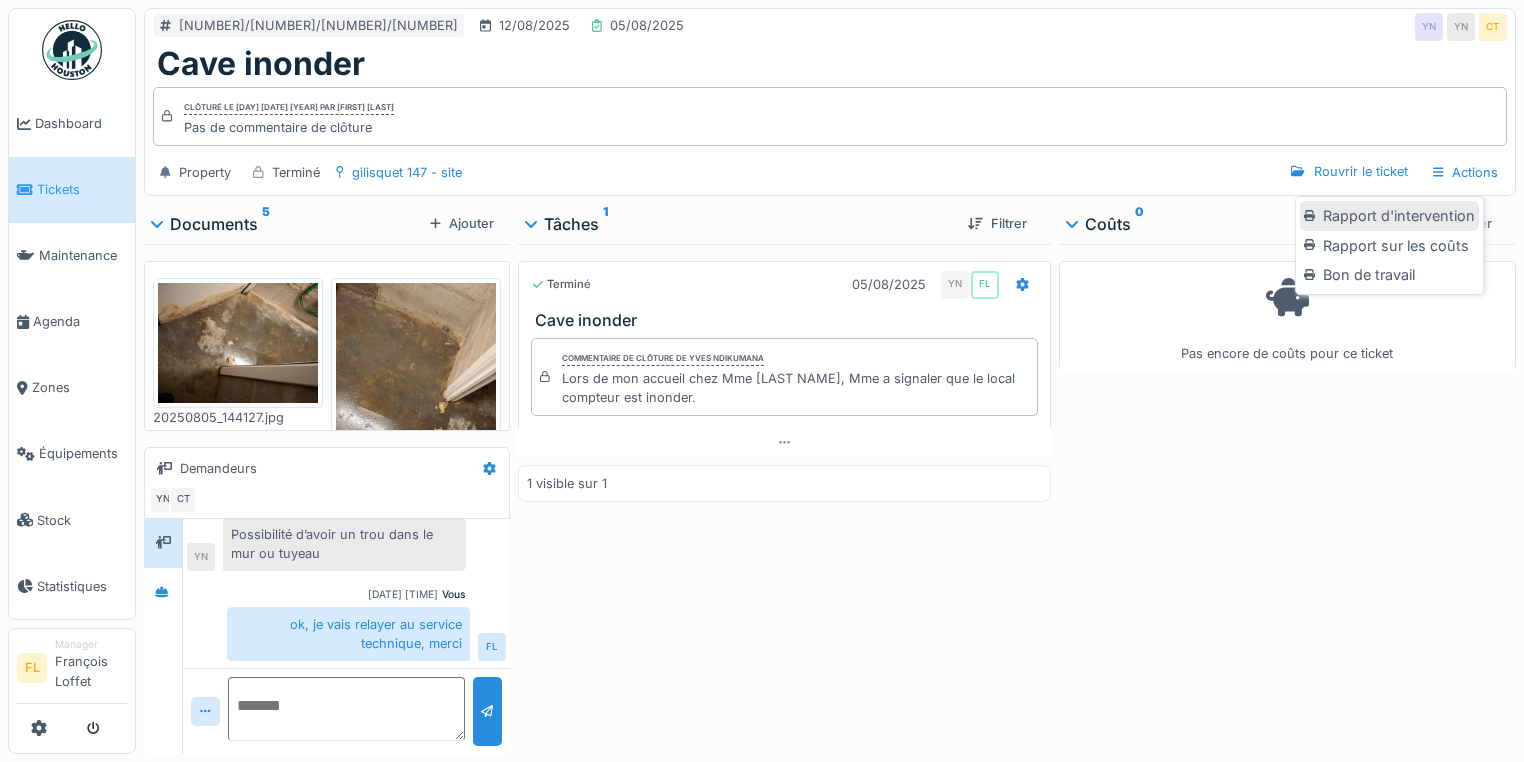 click on "Rapport d'intervention" at bounding box center (1389, 216) 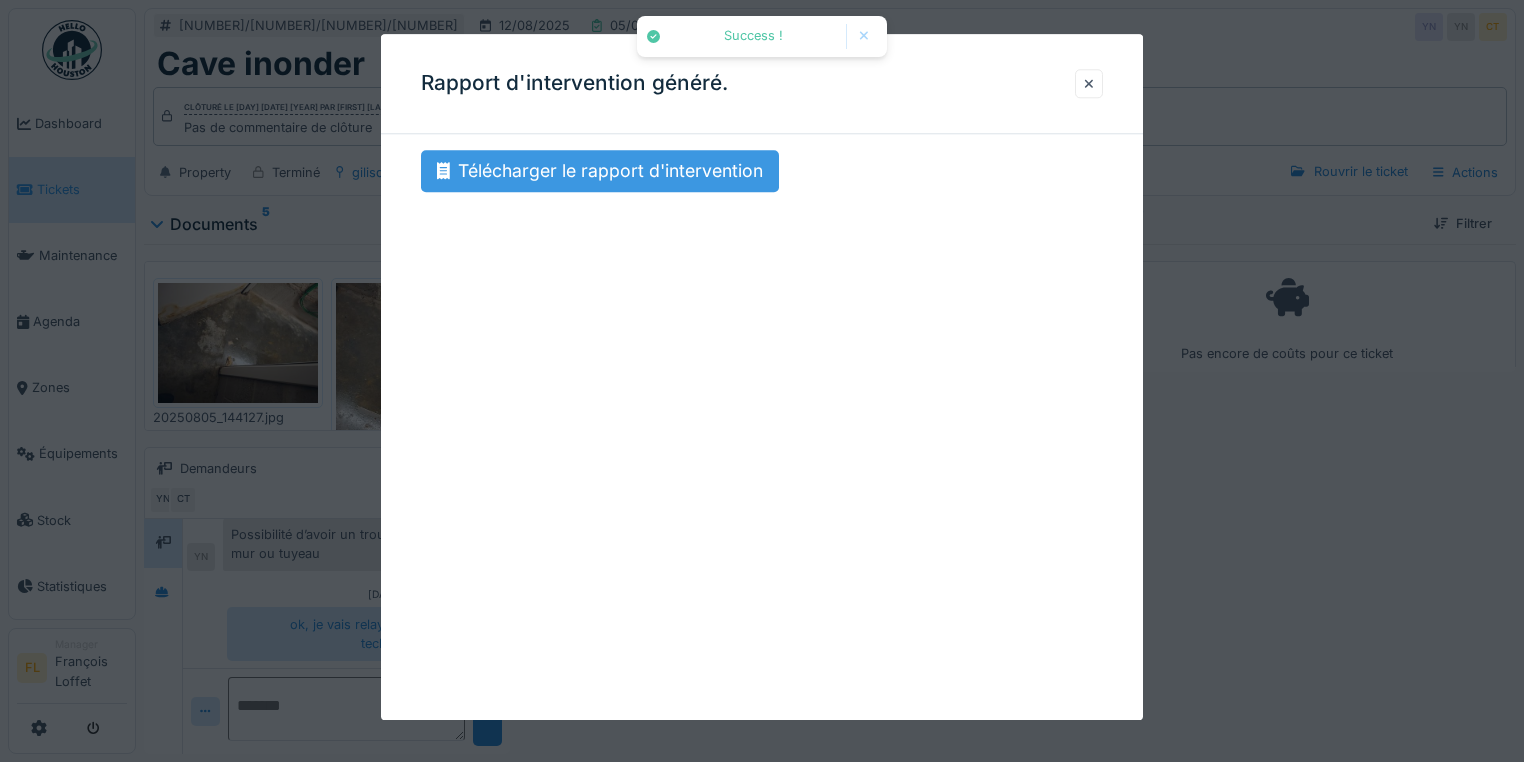 click on "Télécharger le rapport d'intervention" at bounding box center [600, 171] 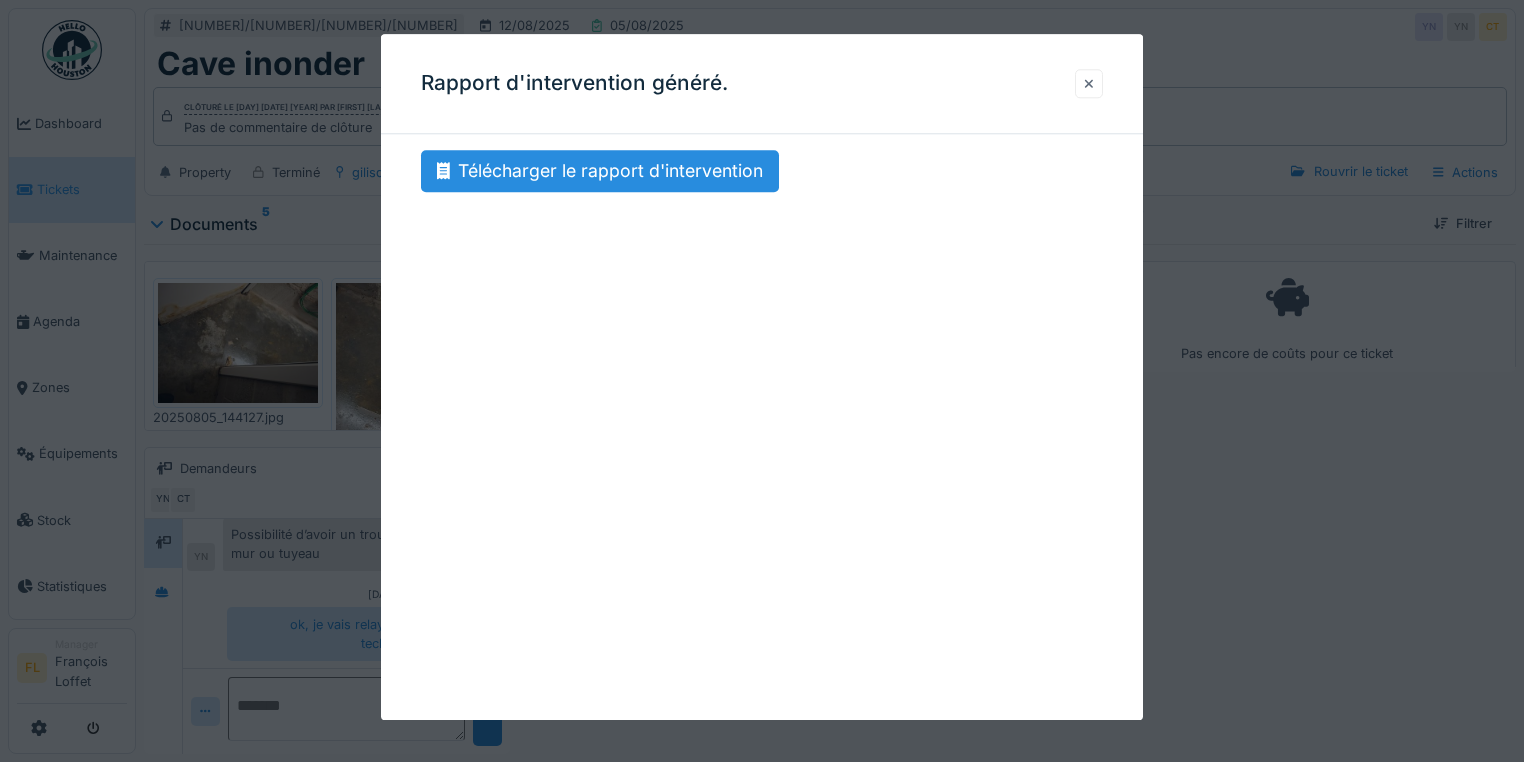 click at bounding box center [1089, 83] 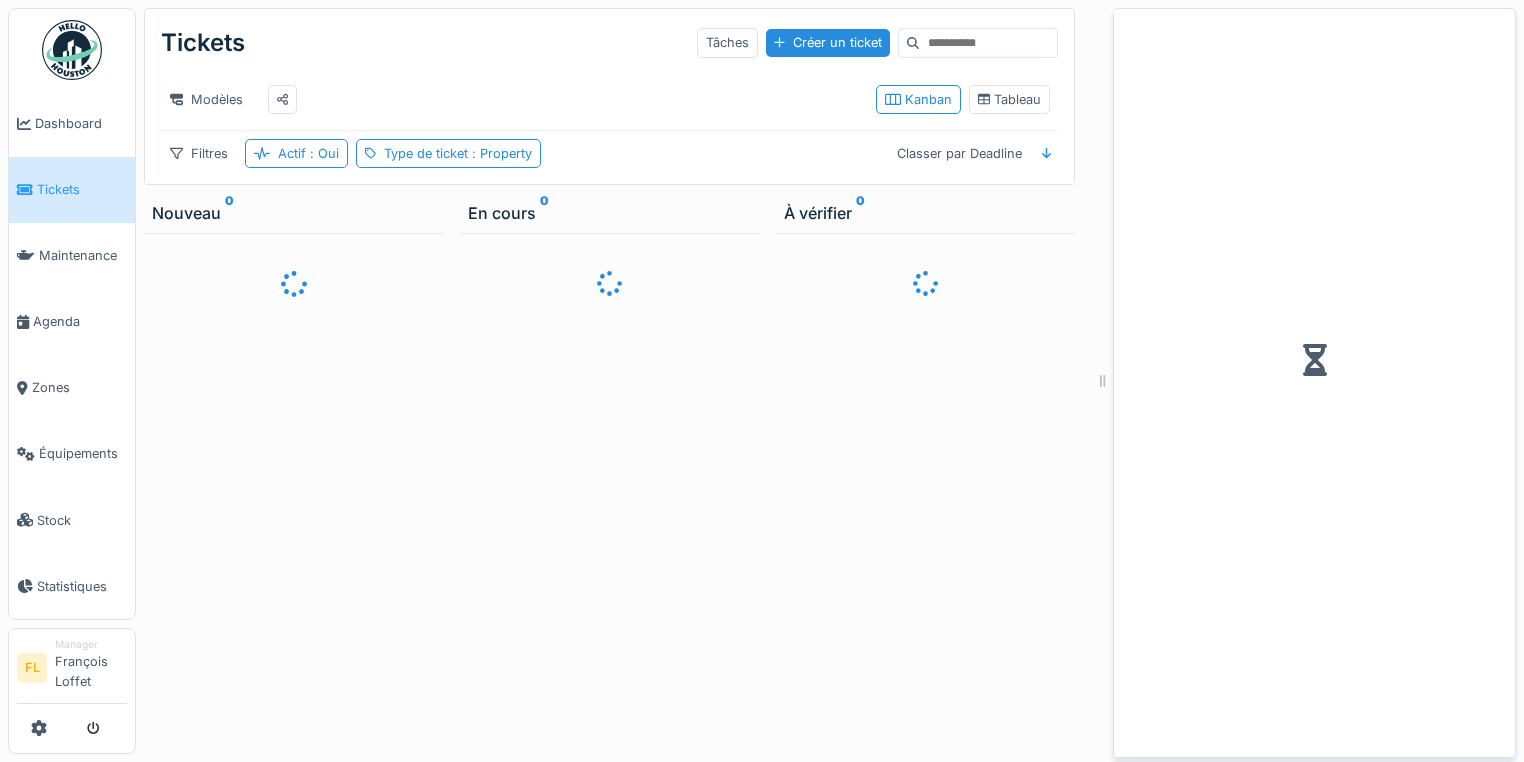 scroll, scrollTop: 12, scrollLeft: 0, axis: vertical 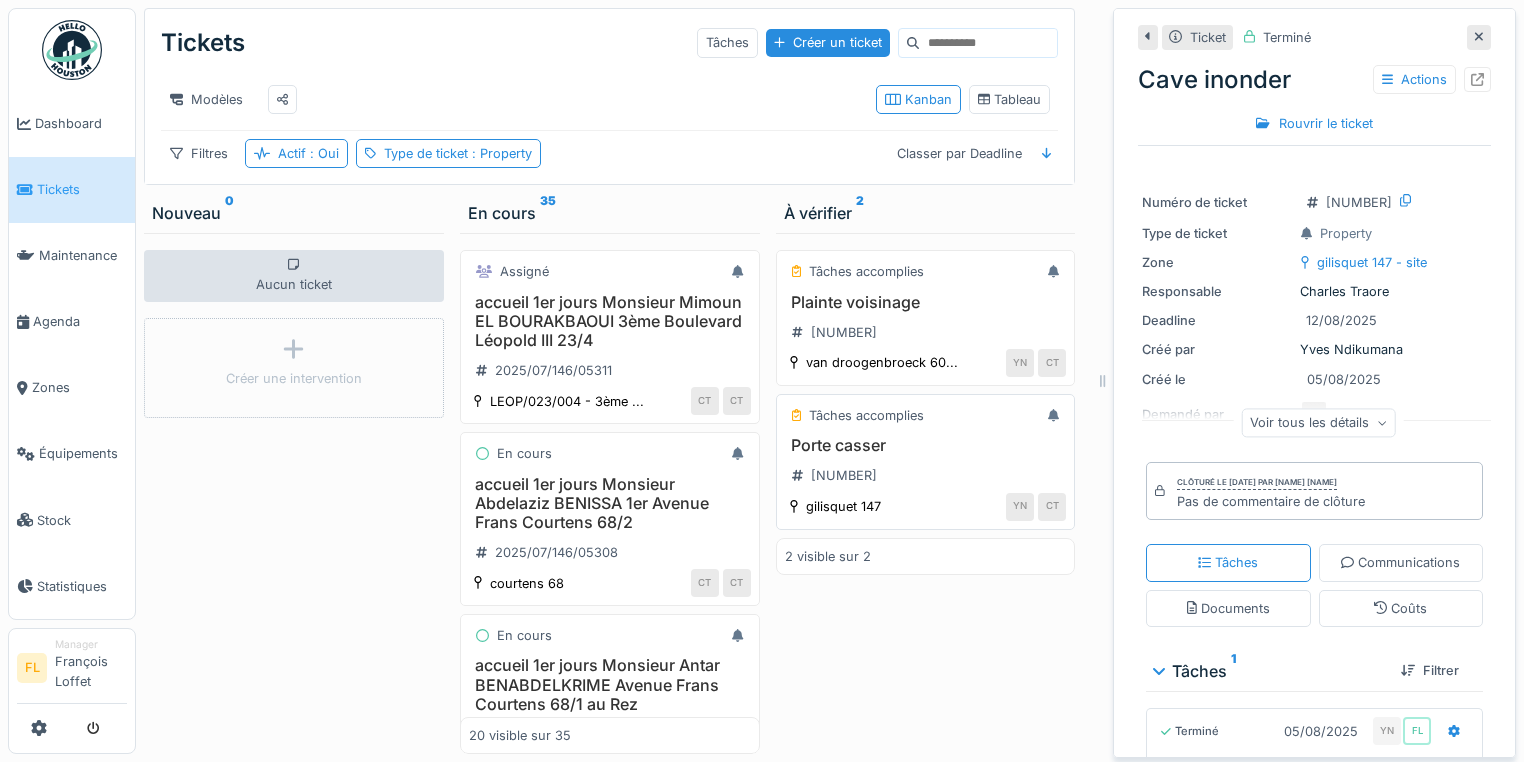 click on "Porte casser" at bounding box center (926, 445) 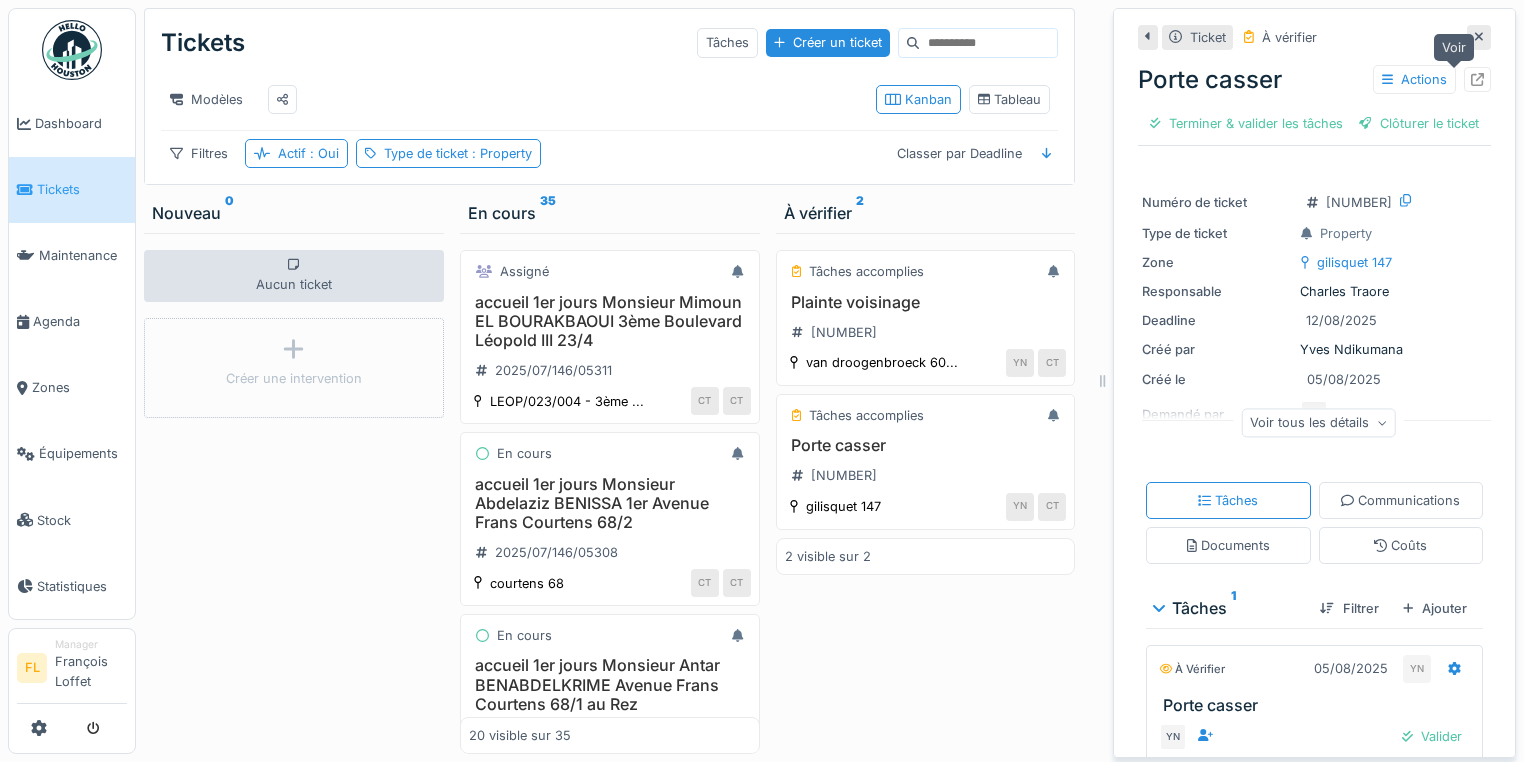 click 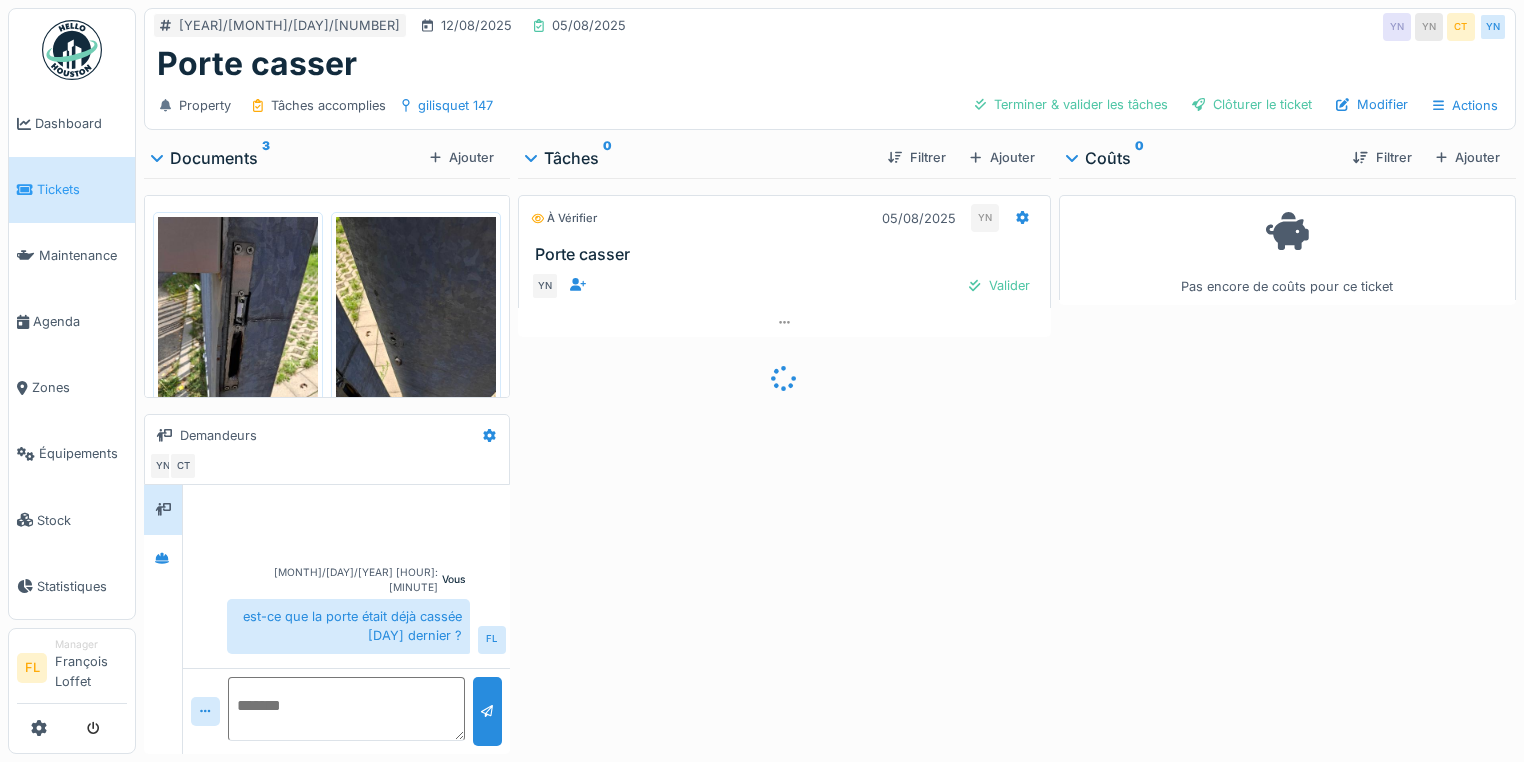 scroll, scrollTop: 0, scrollLeft: 0, axis: both 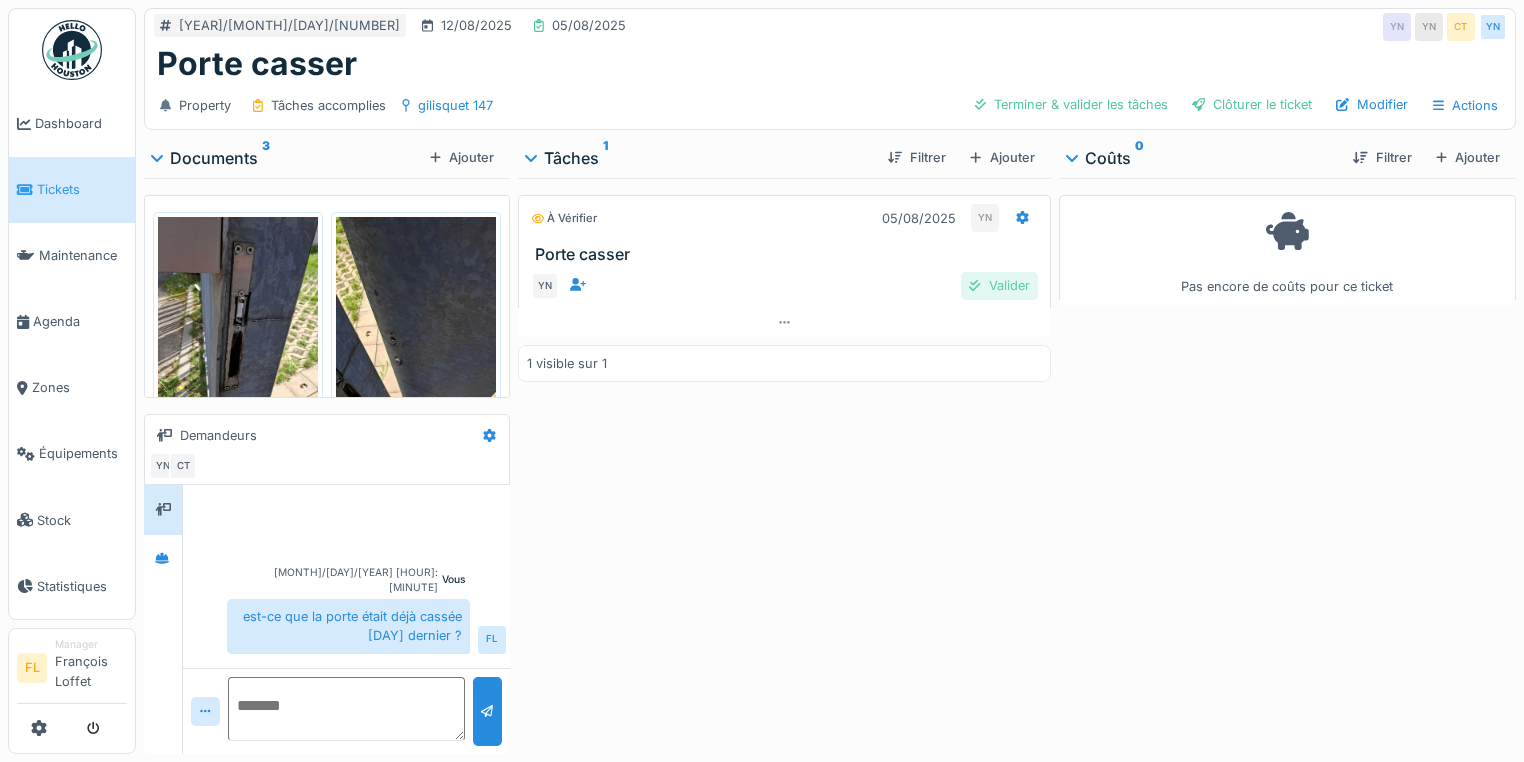 click on "Valider" at bounding box center [999, 285] 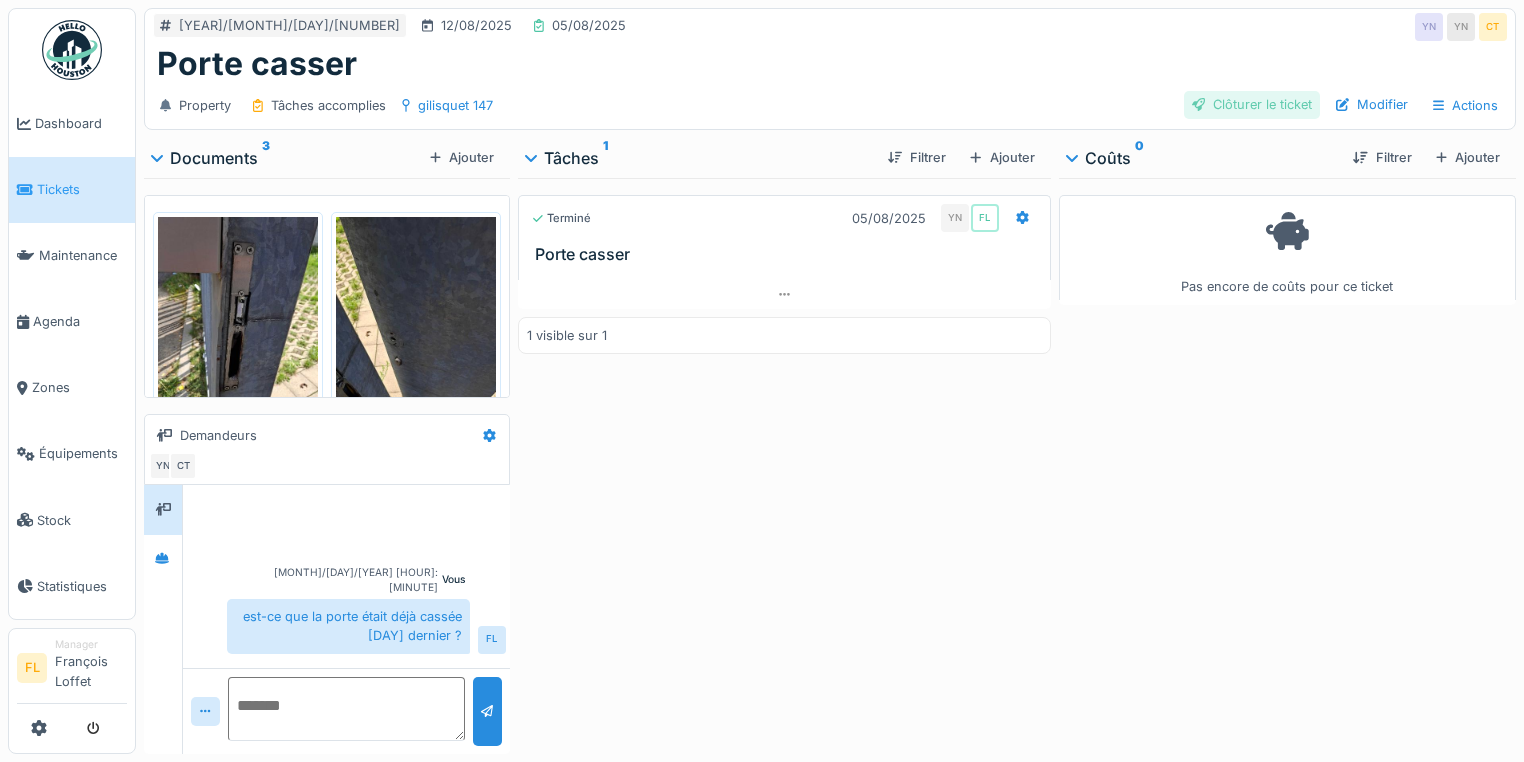 click on "Clôturer le ticket" at bounding box center [1252, 104] 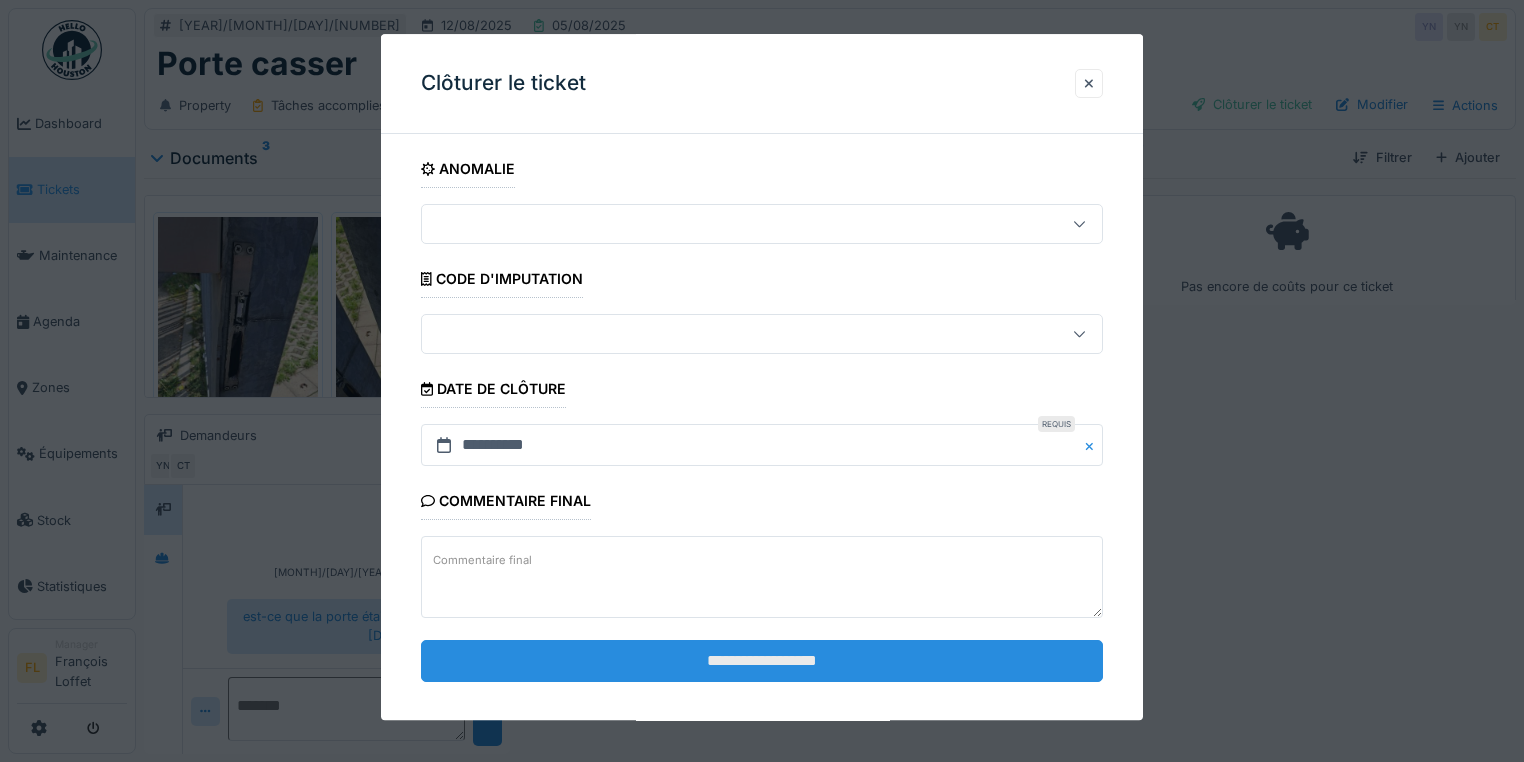 click on "**********" at bounding box center (762, 661) 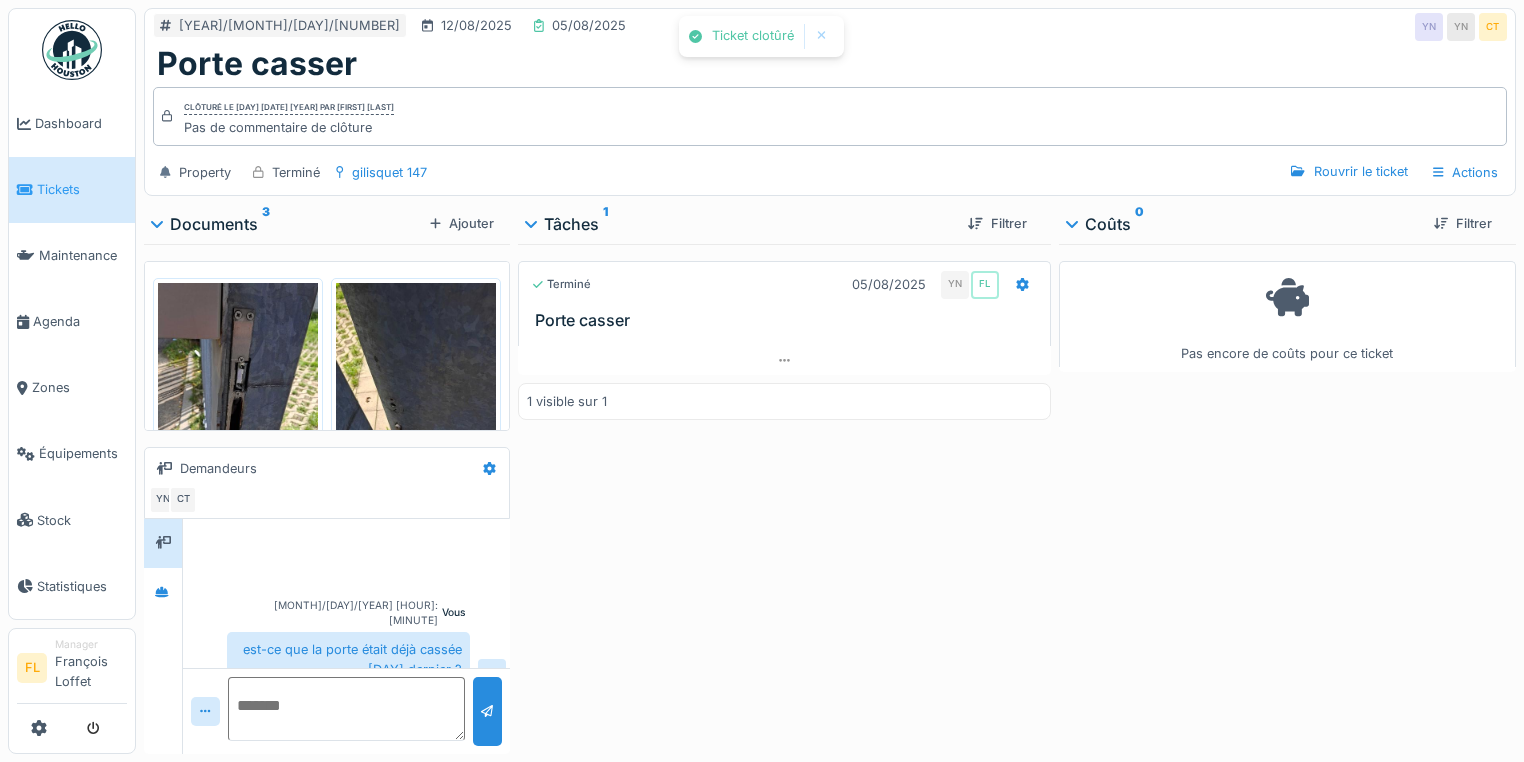 scroll, scrollTop: 10, scrollLeft: 0, axis: vertical 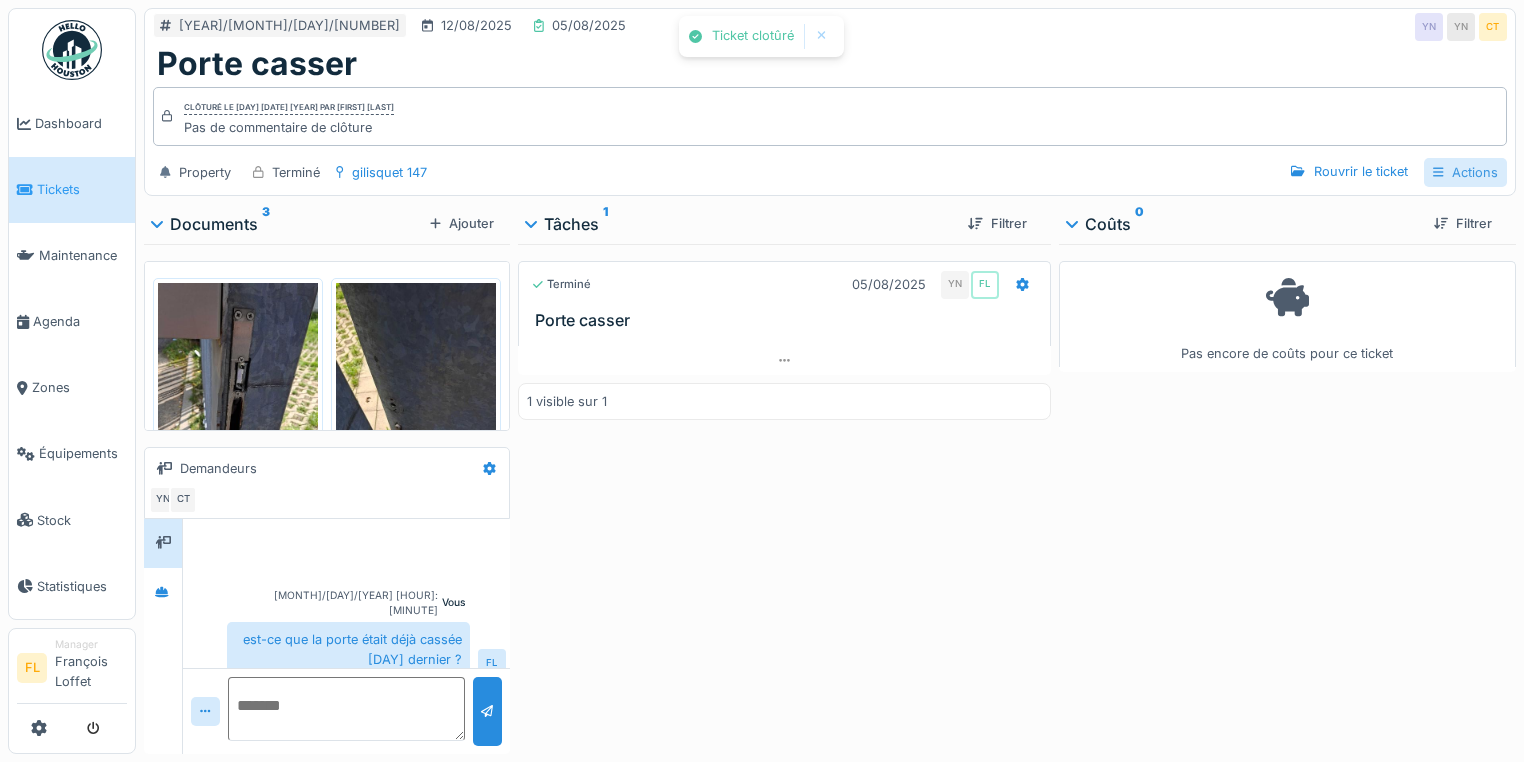 click on "Actions" at bounding box center (1465, 172) 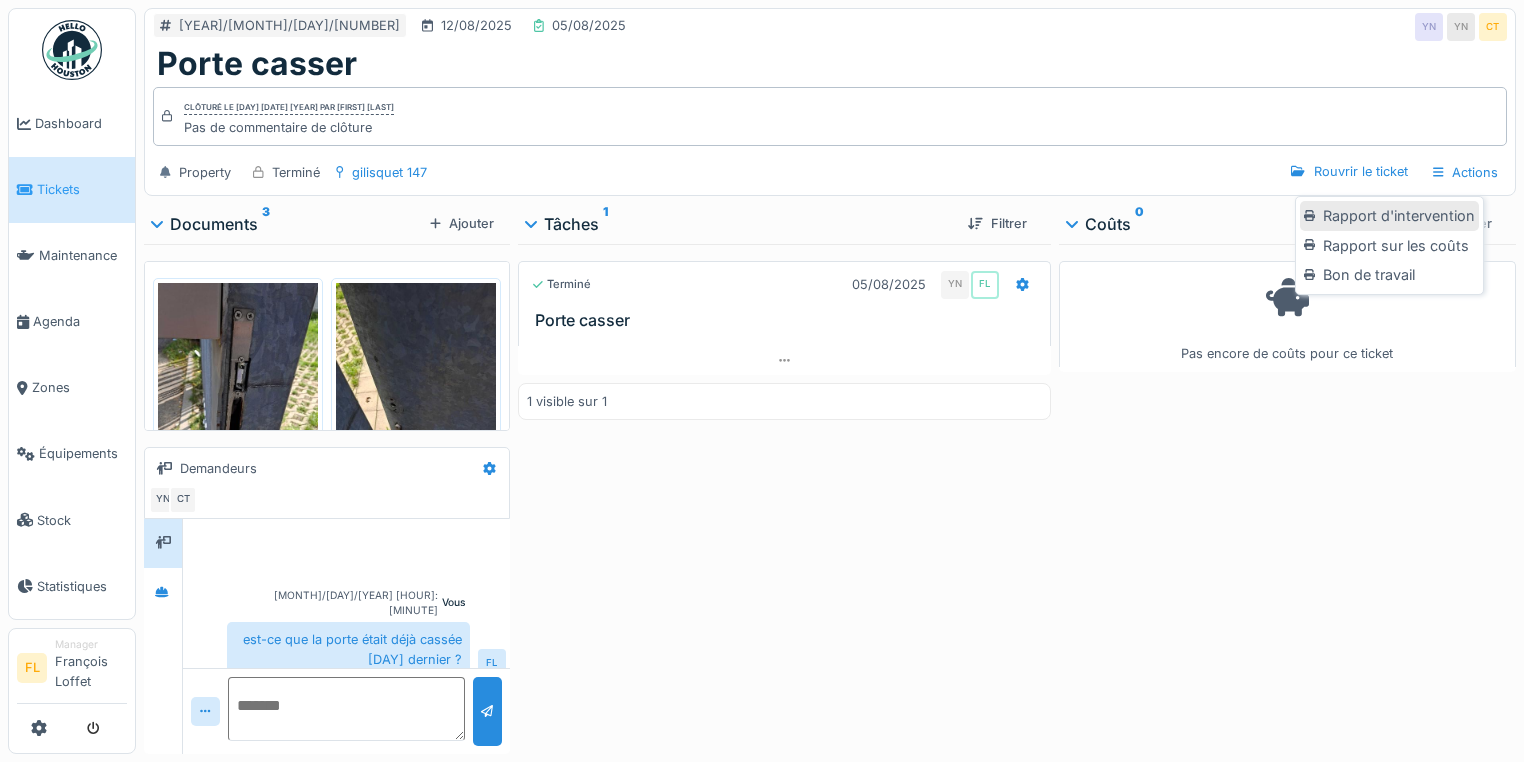 click on "Rapport d'intervention" at bounding box center [1389, 216] 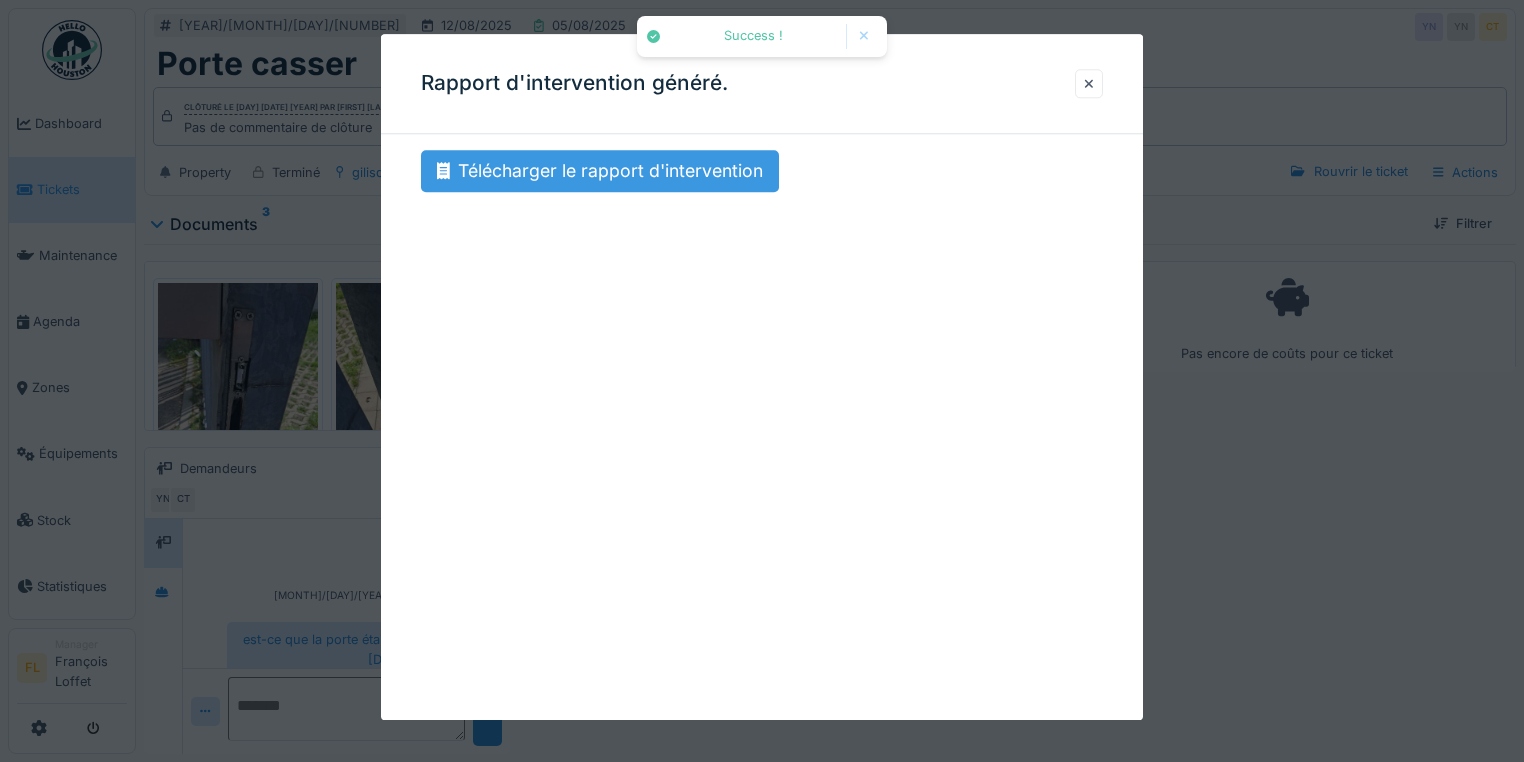 click on "Télécharger le rapport d'intervention" at bounding box center [600, 171] 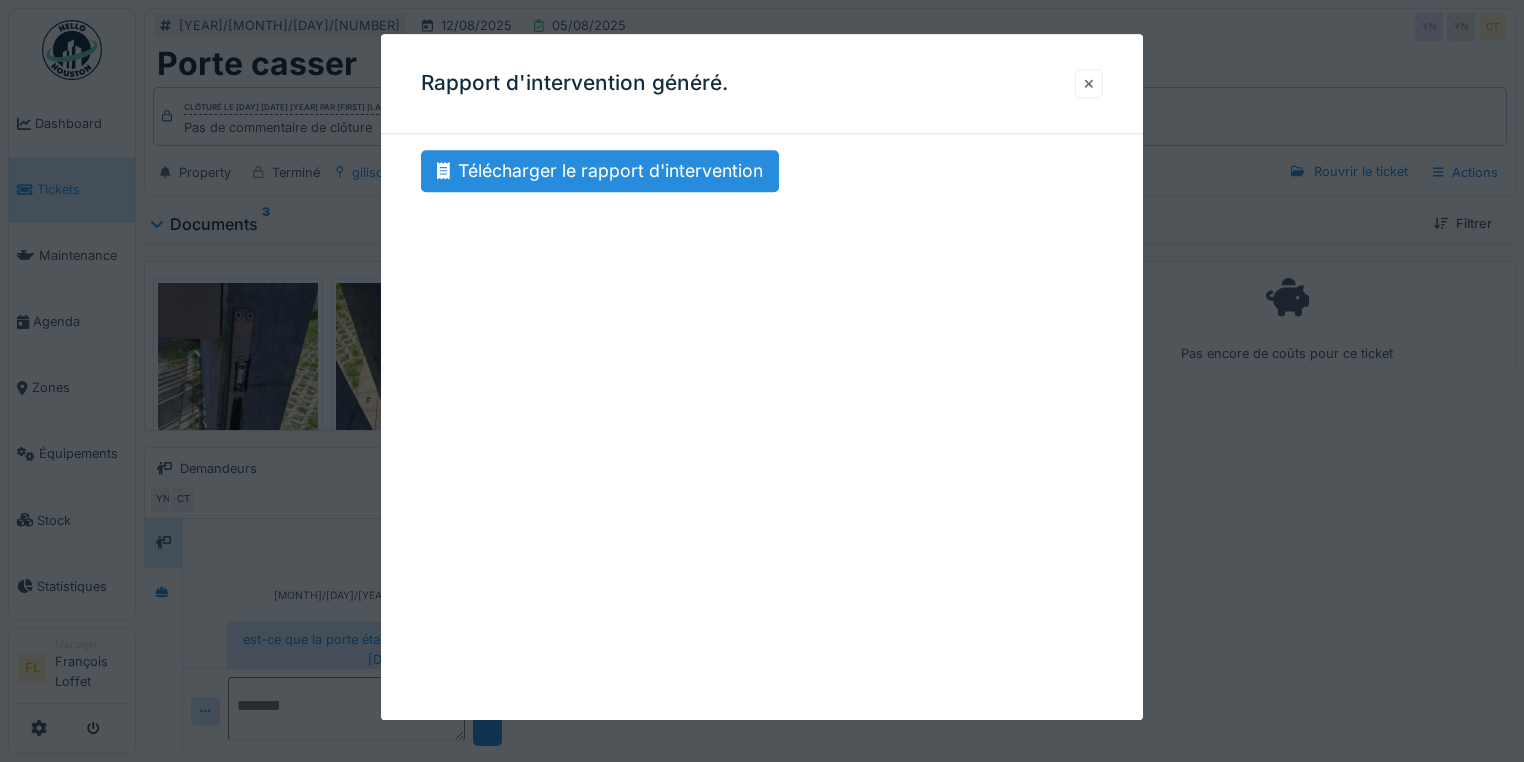 click at bounding box center (1089, 83) 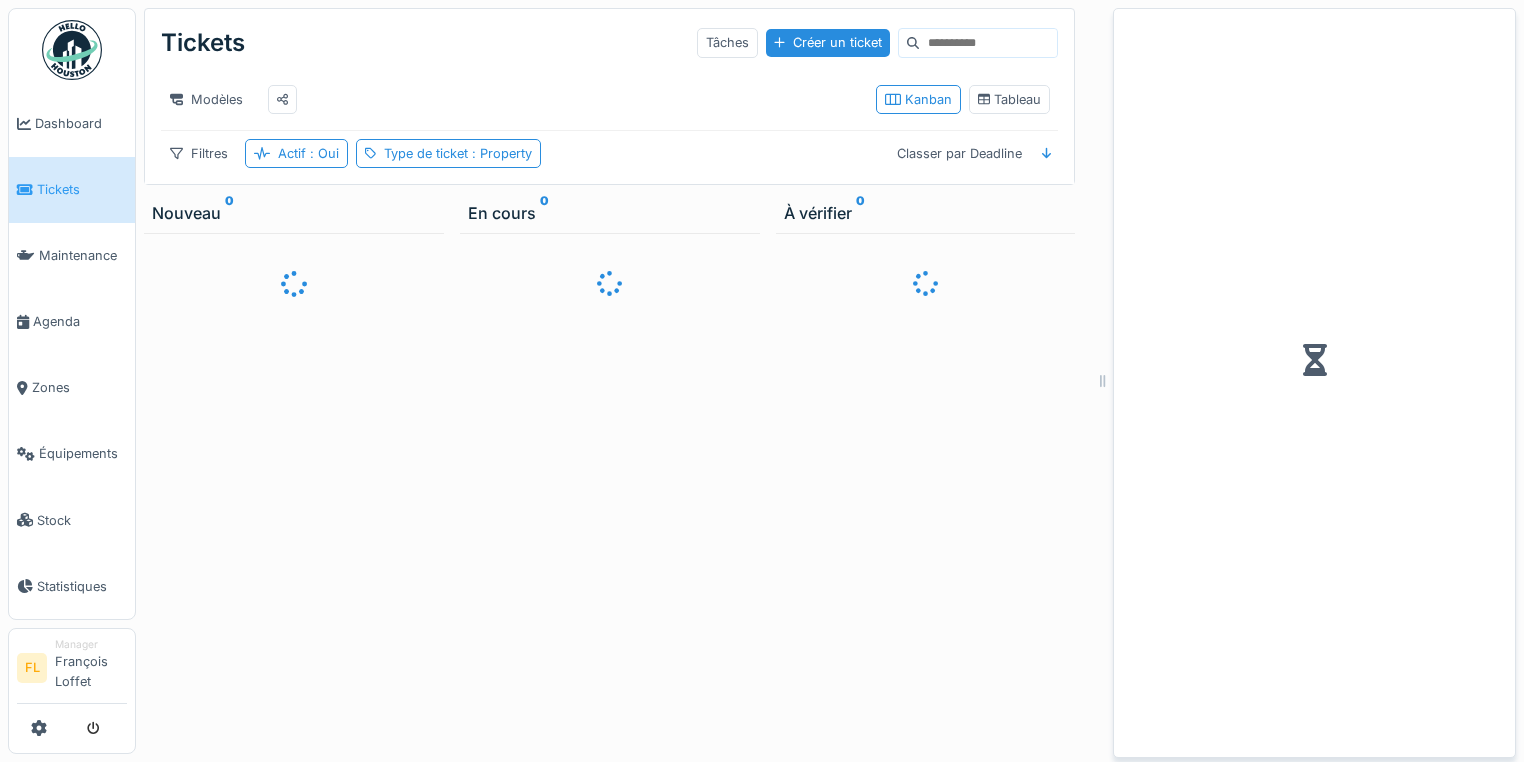 scroll, scrollTop: 12, scrollLeft: 0, axis: vertical 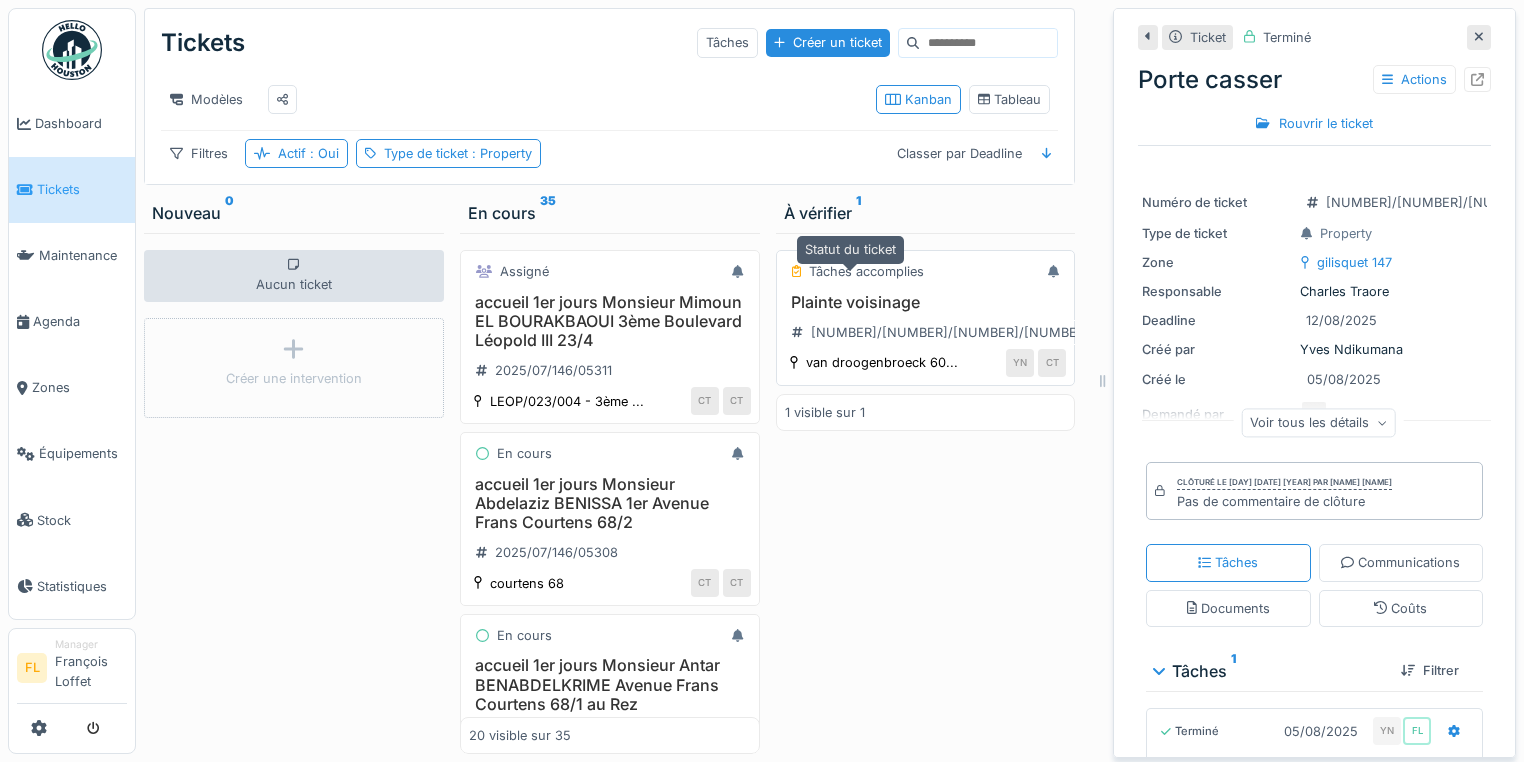 click on "Tâches accomplies" at bounding box center (866, 271) 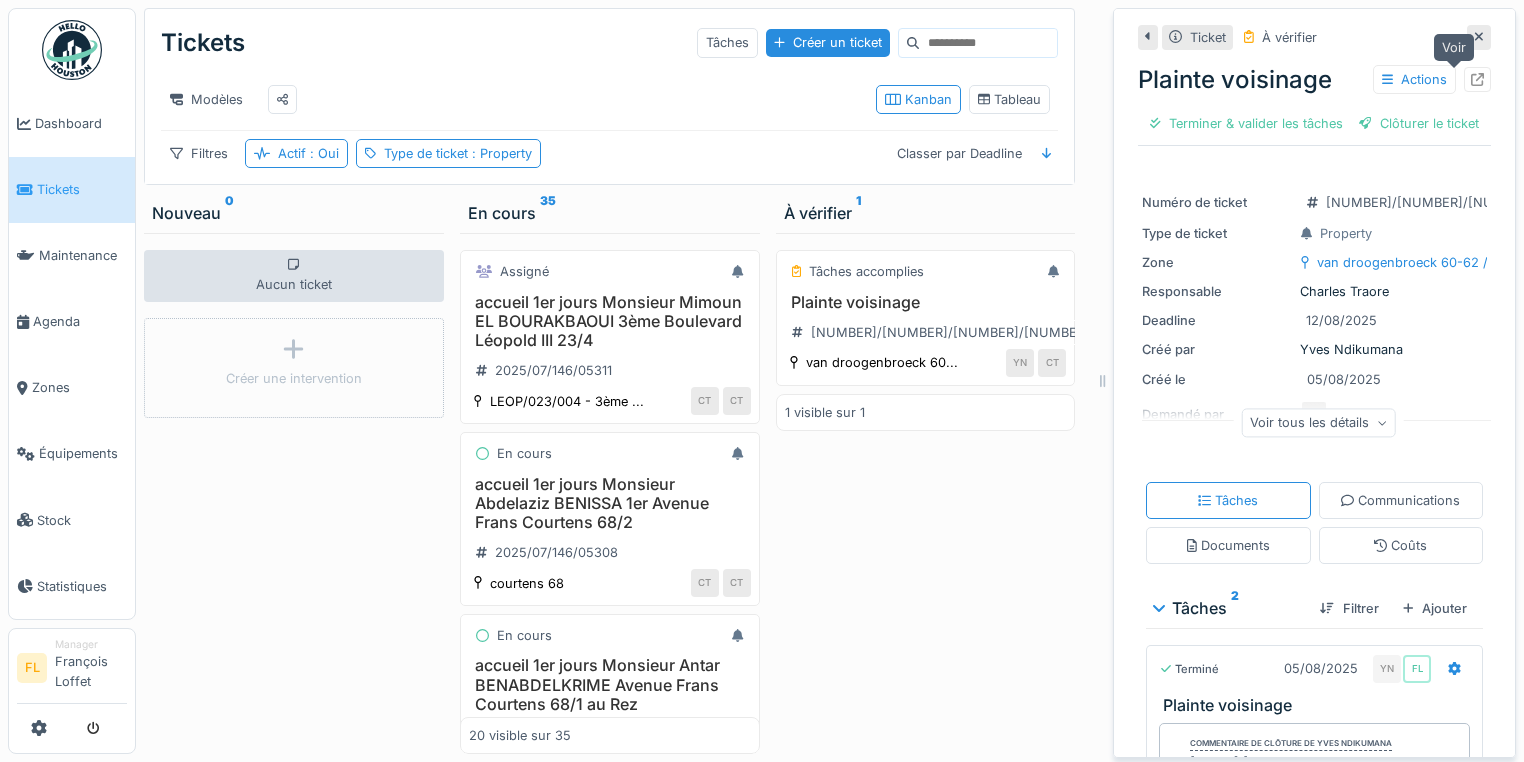 click 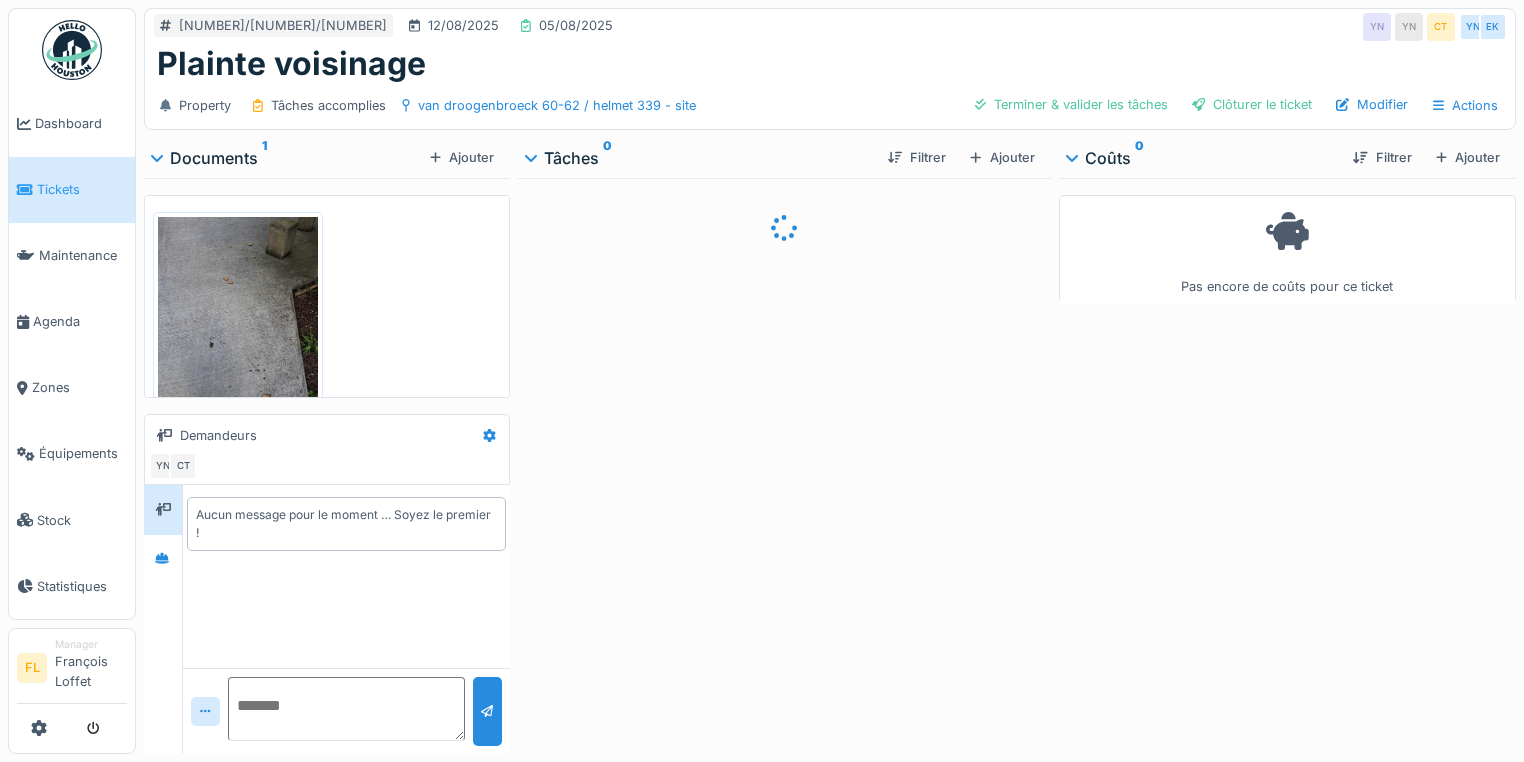 scroll, scrollTop: 0, scrollLeft: 0, axis: both 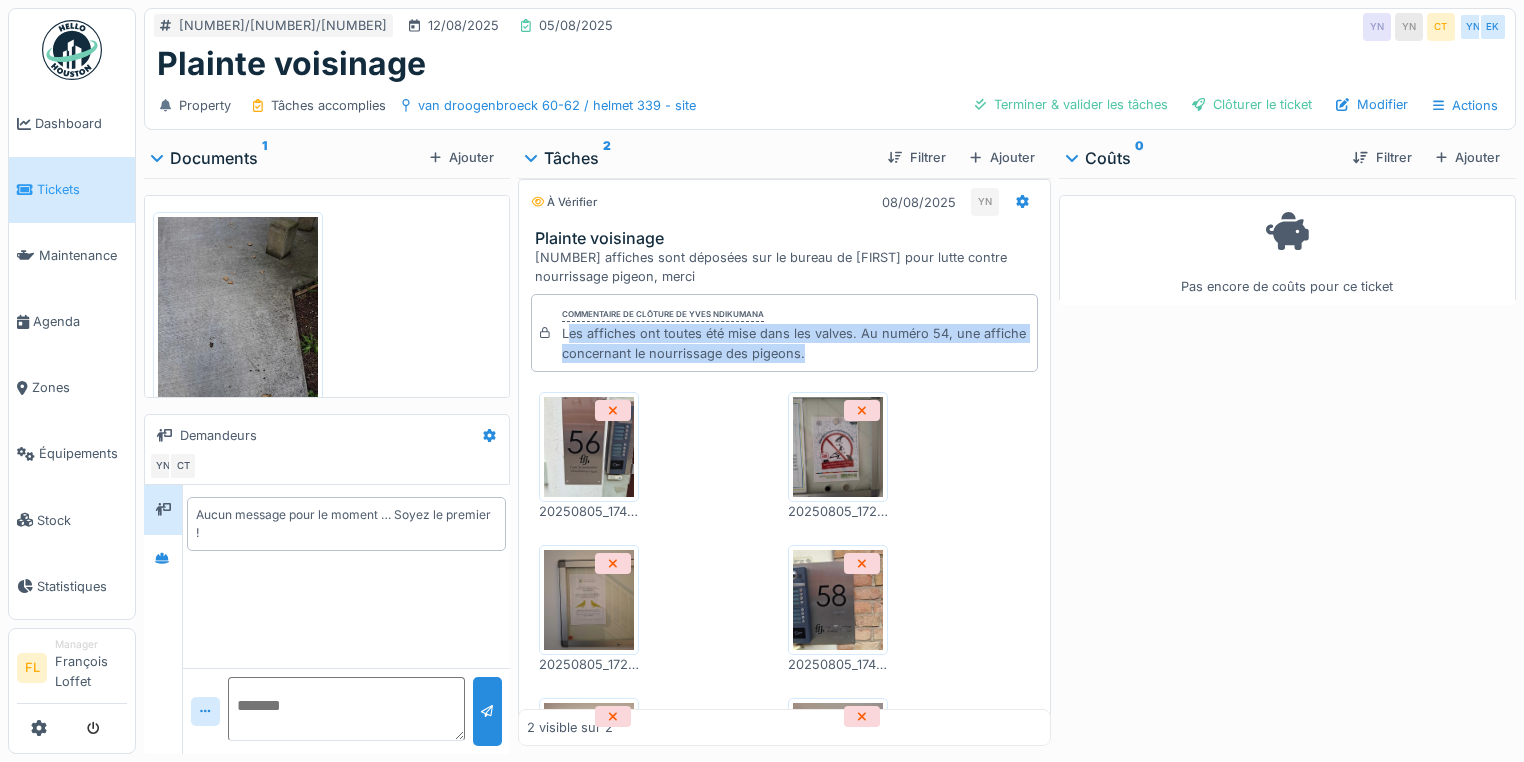 drag, startPoint x: 847, startPoint y: 348, endPoint x: 562, endPoint y: 332, distance: 285.44876 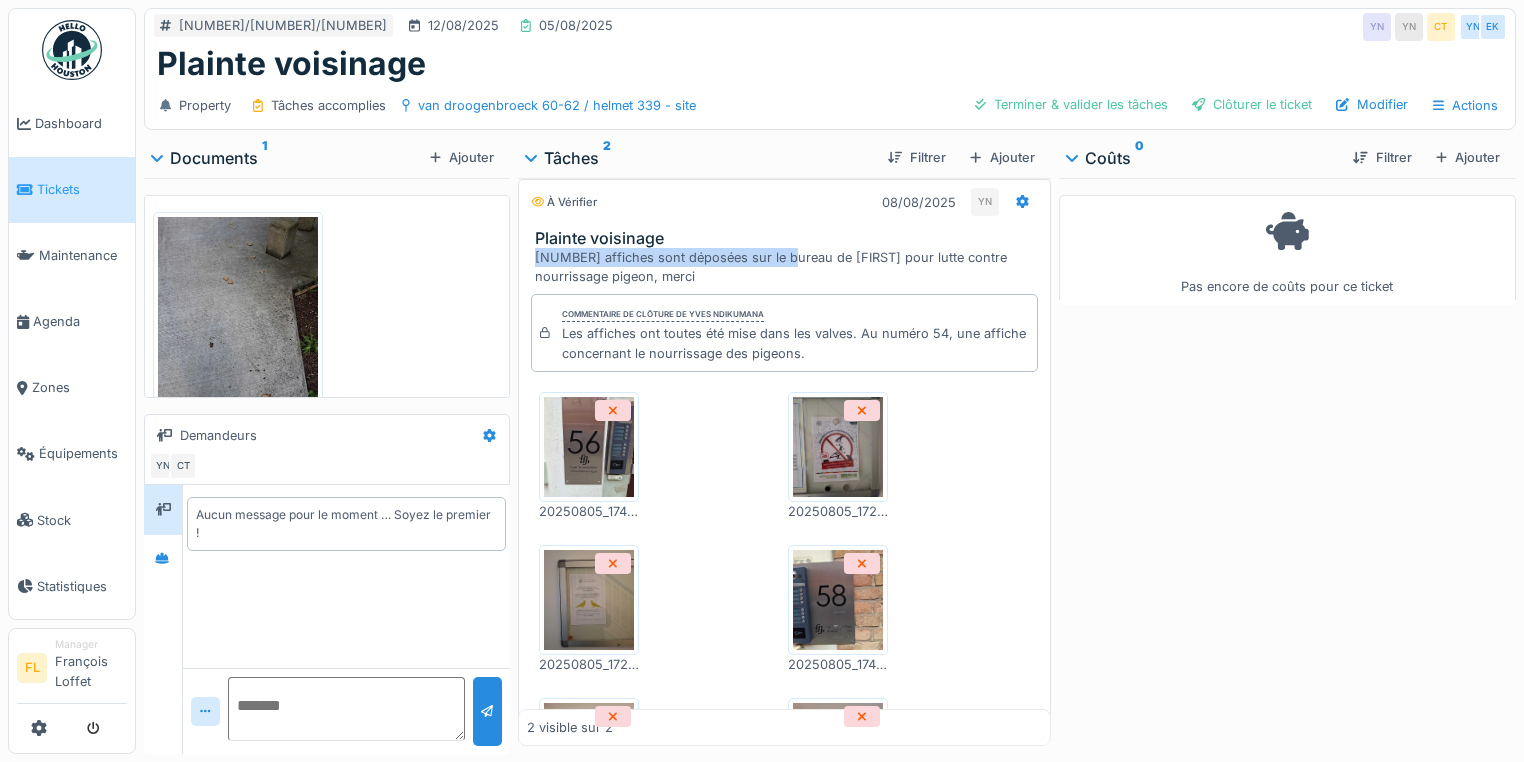 drag, startPoint x: 532, startPoint y: 254, endPoint x: 776, endPoint y: 262, distance: 244.13112 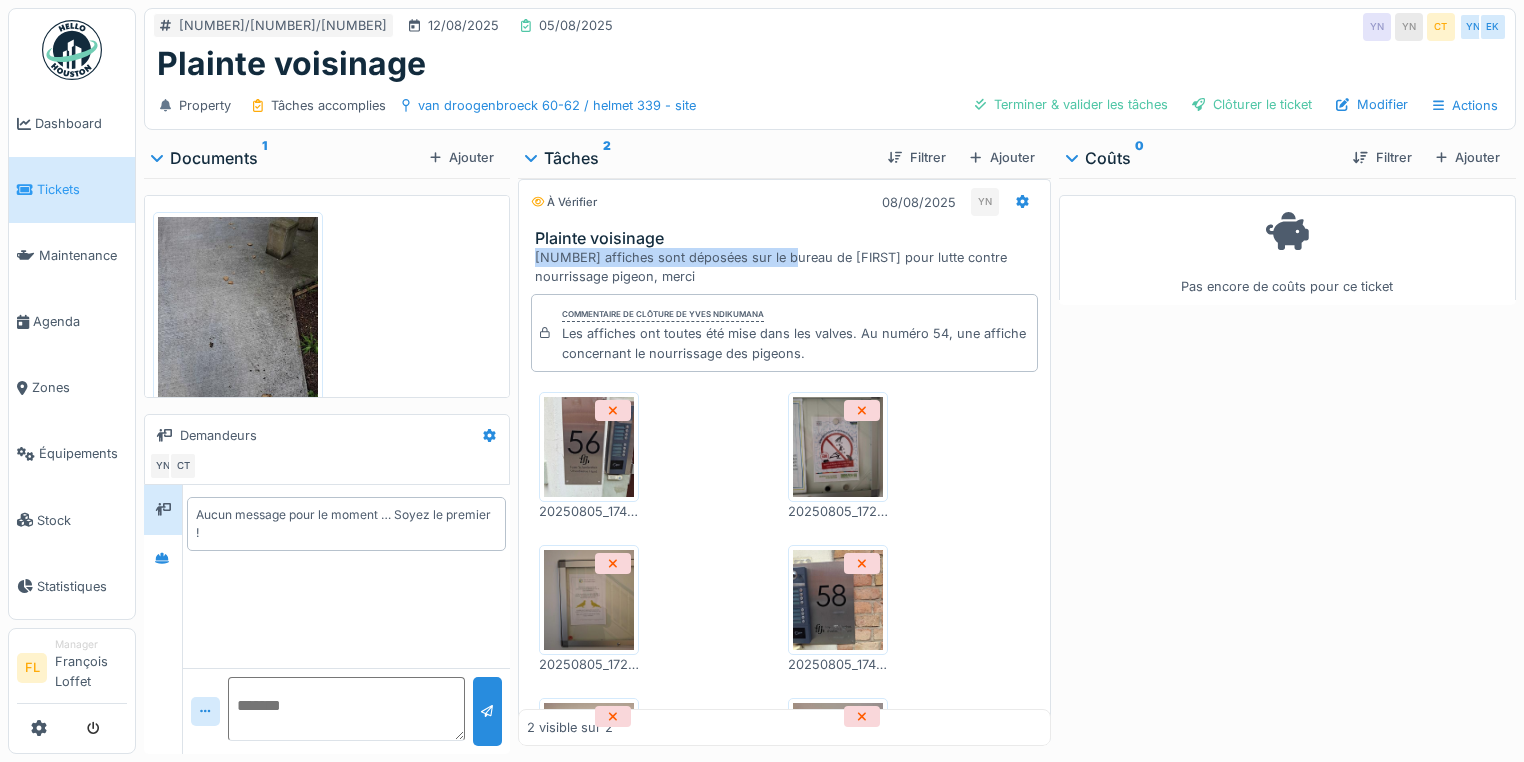 scroll, scrollTop: 12, scrollLeft: 0, axis: vertical 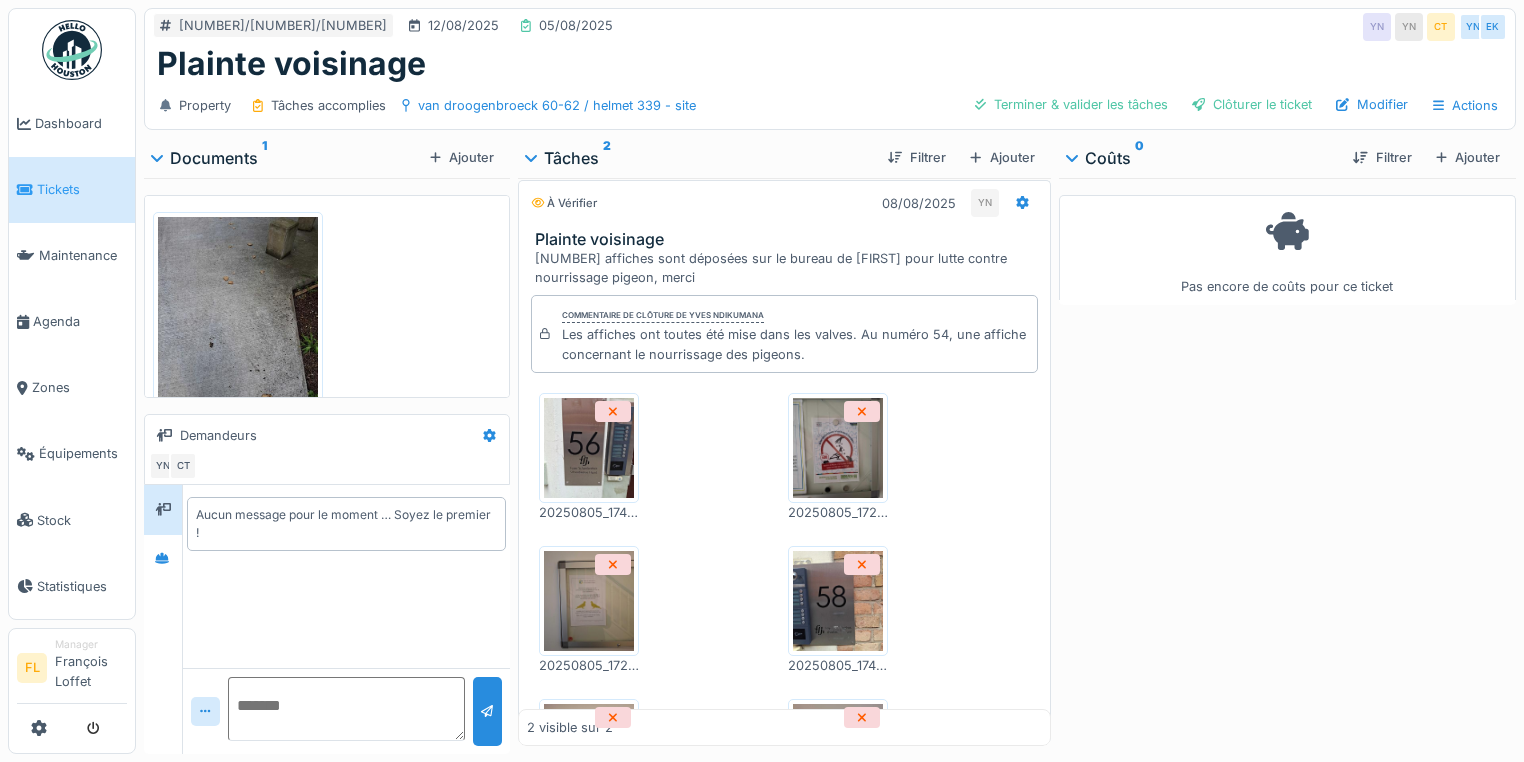 click on "5 affiches sont déposées sur le bureau de charles pour lutte contre nourrissage pigeon, merci" at bounding box center [788, 268] 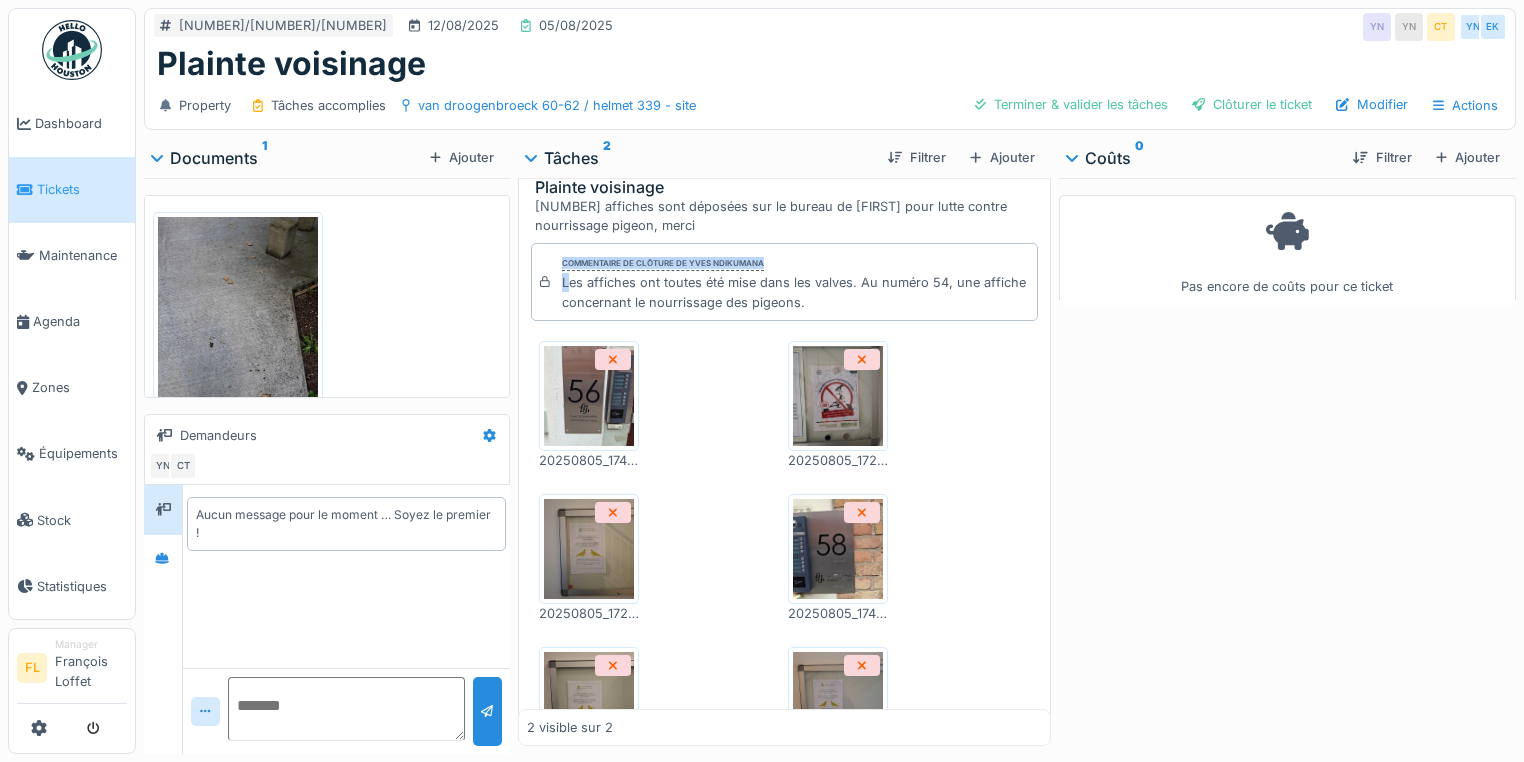 scroll, scrollTop: 319, scrollLeft: 0, axis: vertical 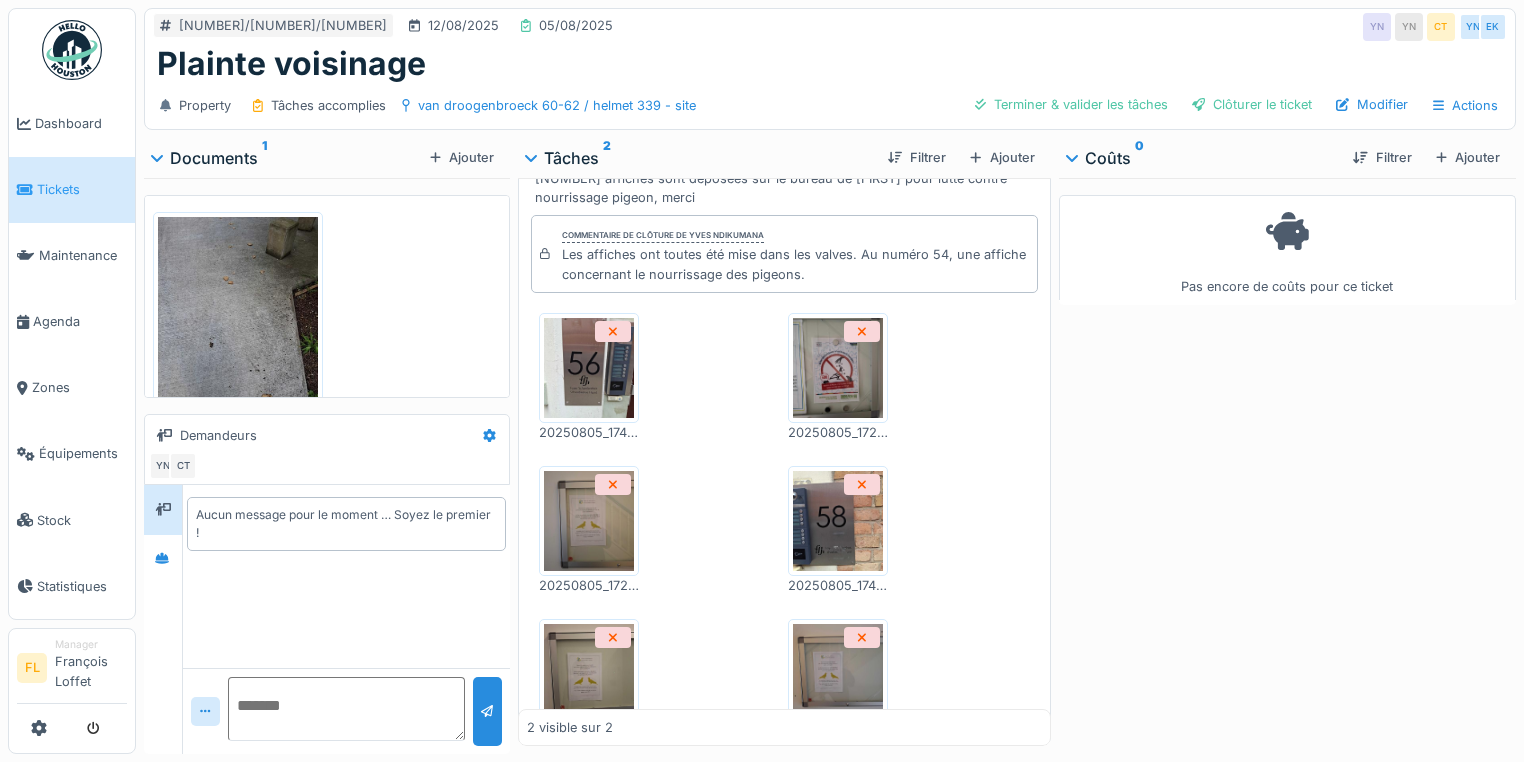 click on "Les affiches ont toutes été mise dans les valves. Au numéro 54, une affiche concernant le nourrissage des pigeons." at bounding box center [795, 264] 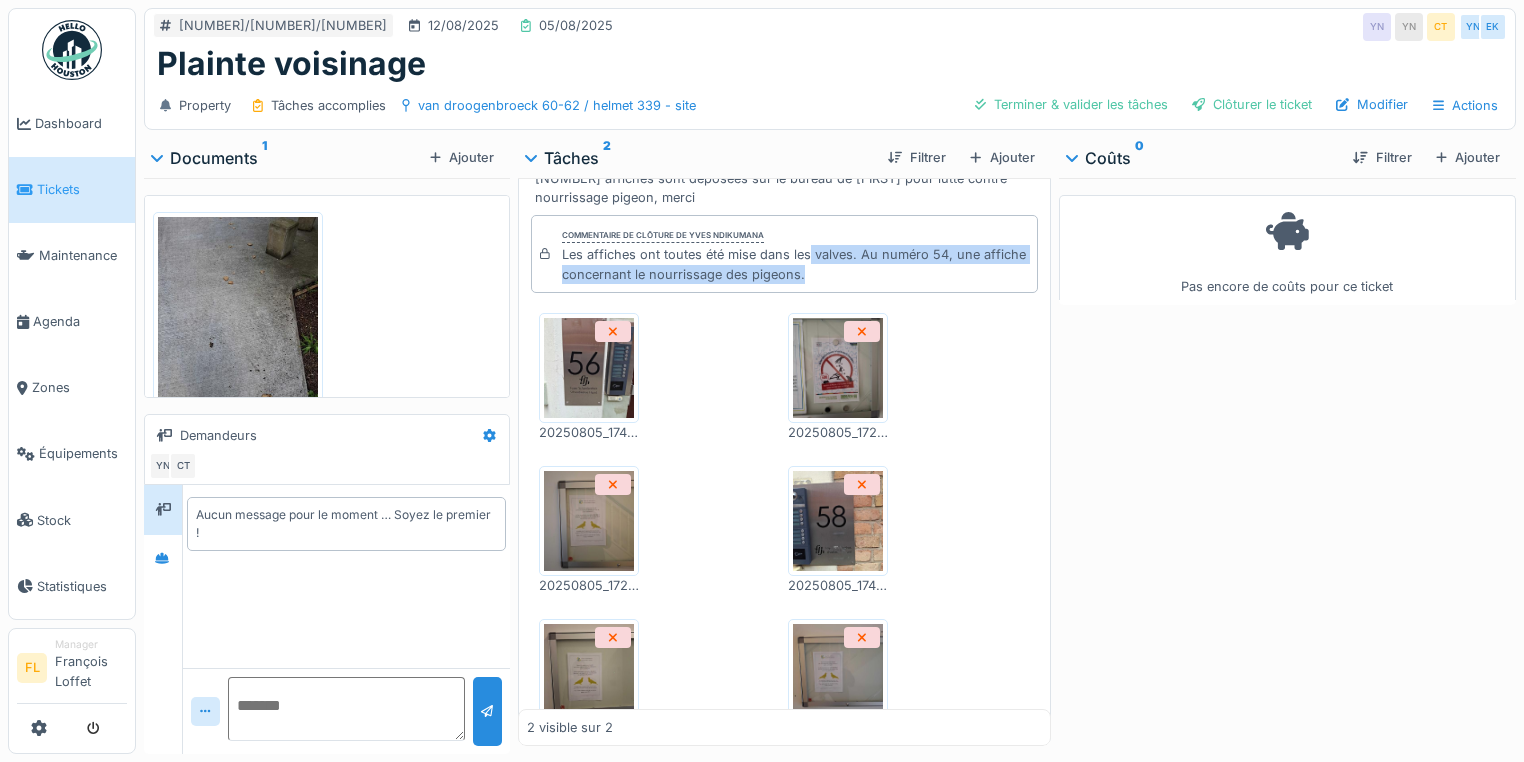 drag, startPoint x: 804, startPoint y: 244, endPoint x: 855, endPoint y: 260, distance: 53.450912 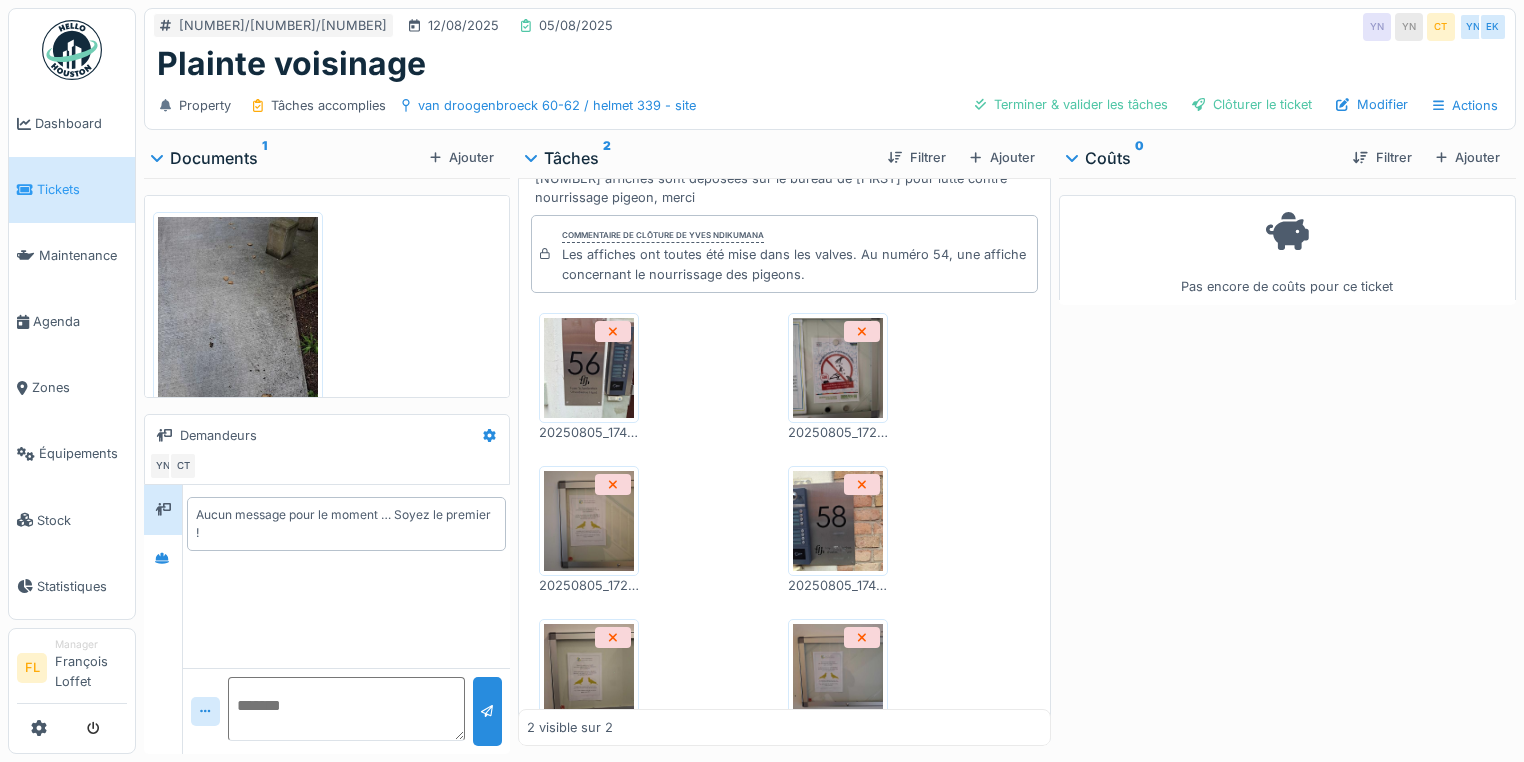 click at bounding box center [838, 368] 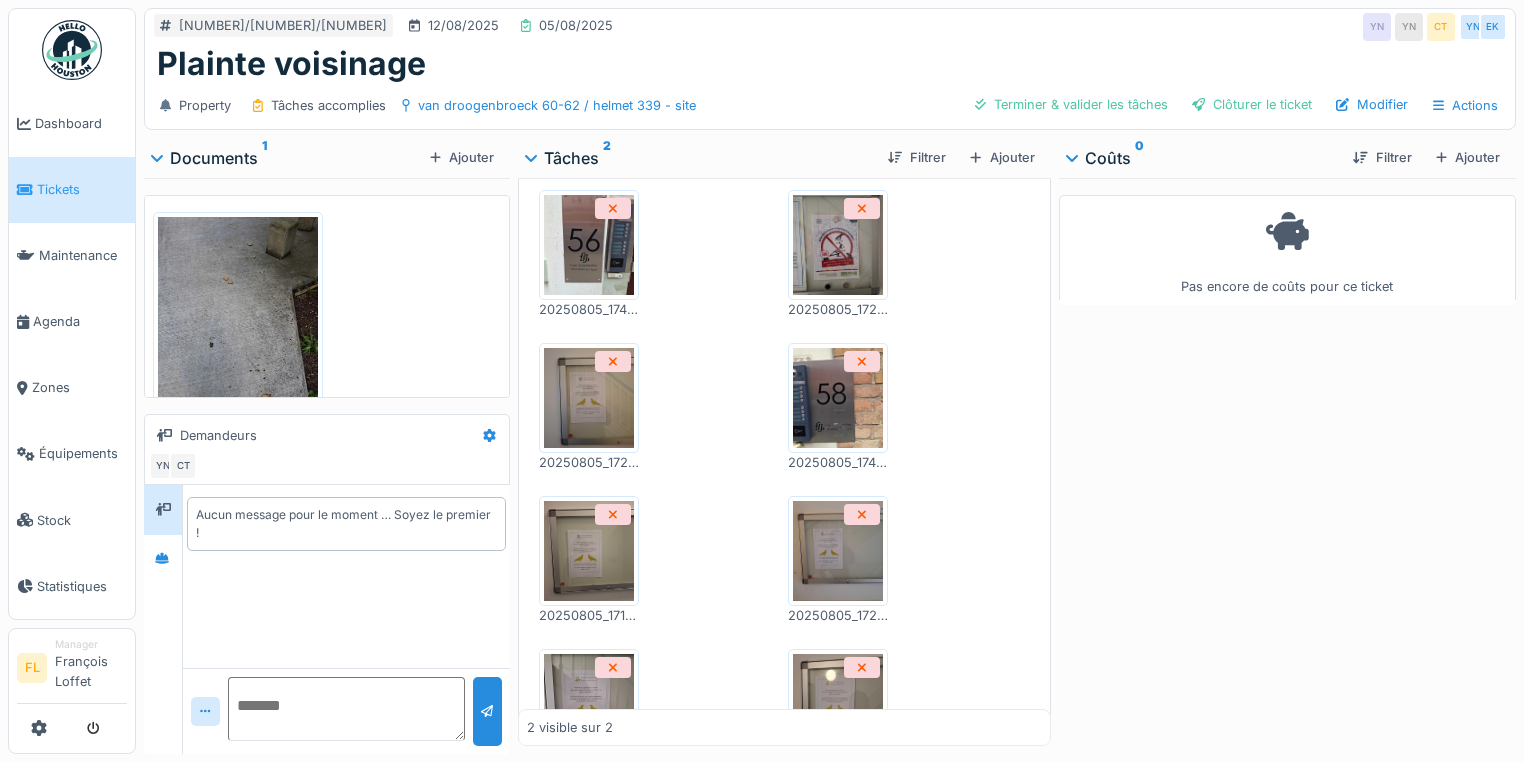 scroll, scrollTop: 479, scrollLeft: 0, axis: vertical 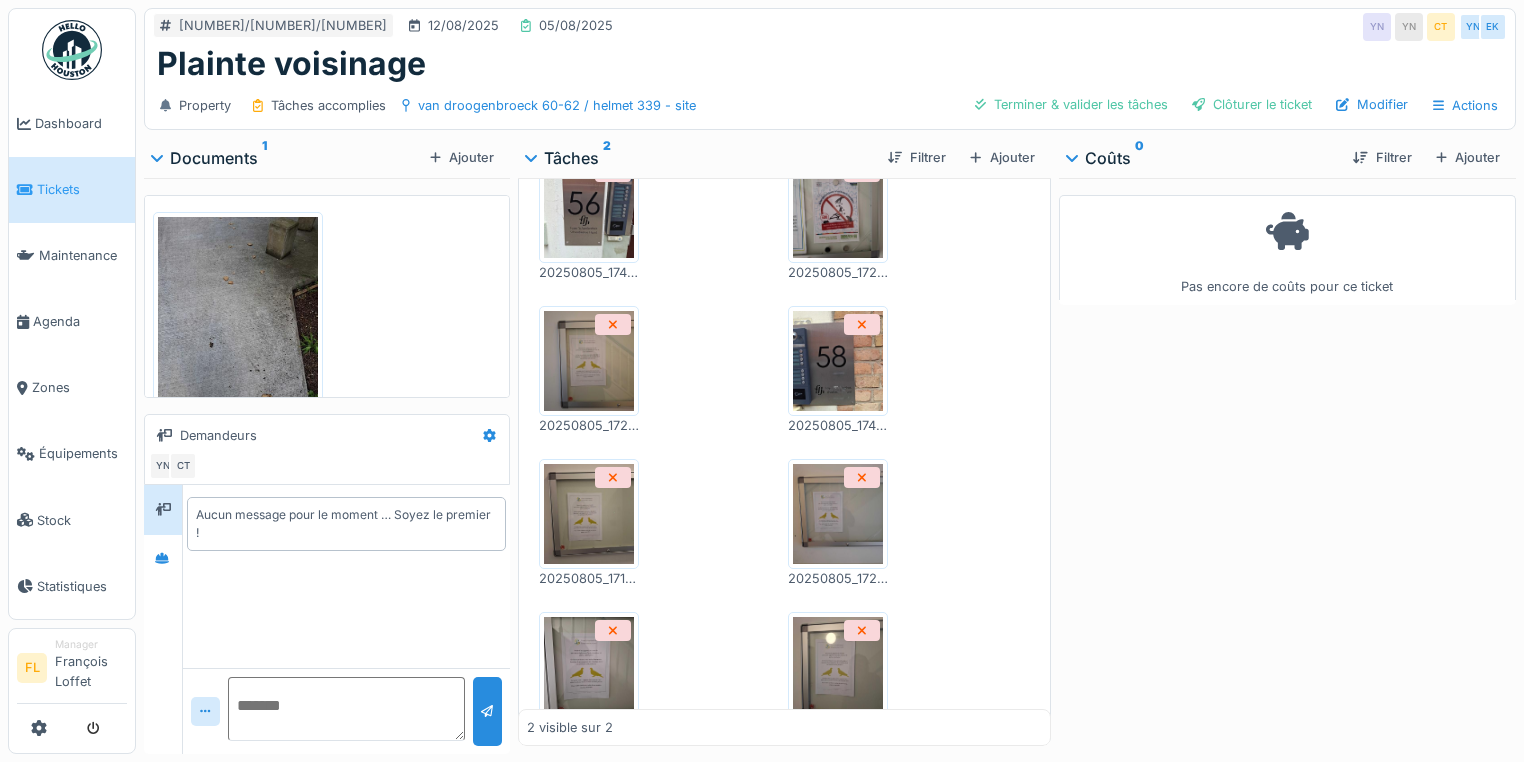 click at bounding box center (838, 514) 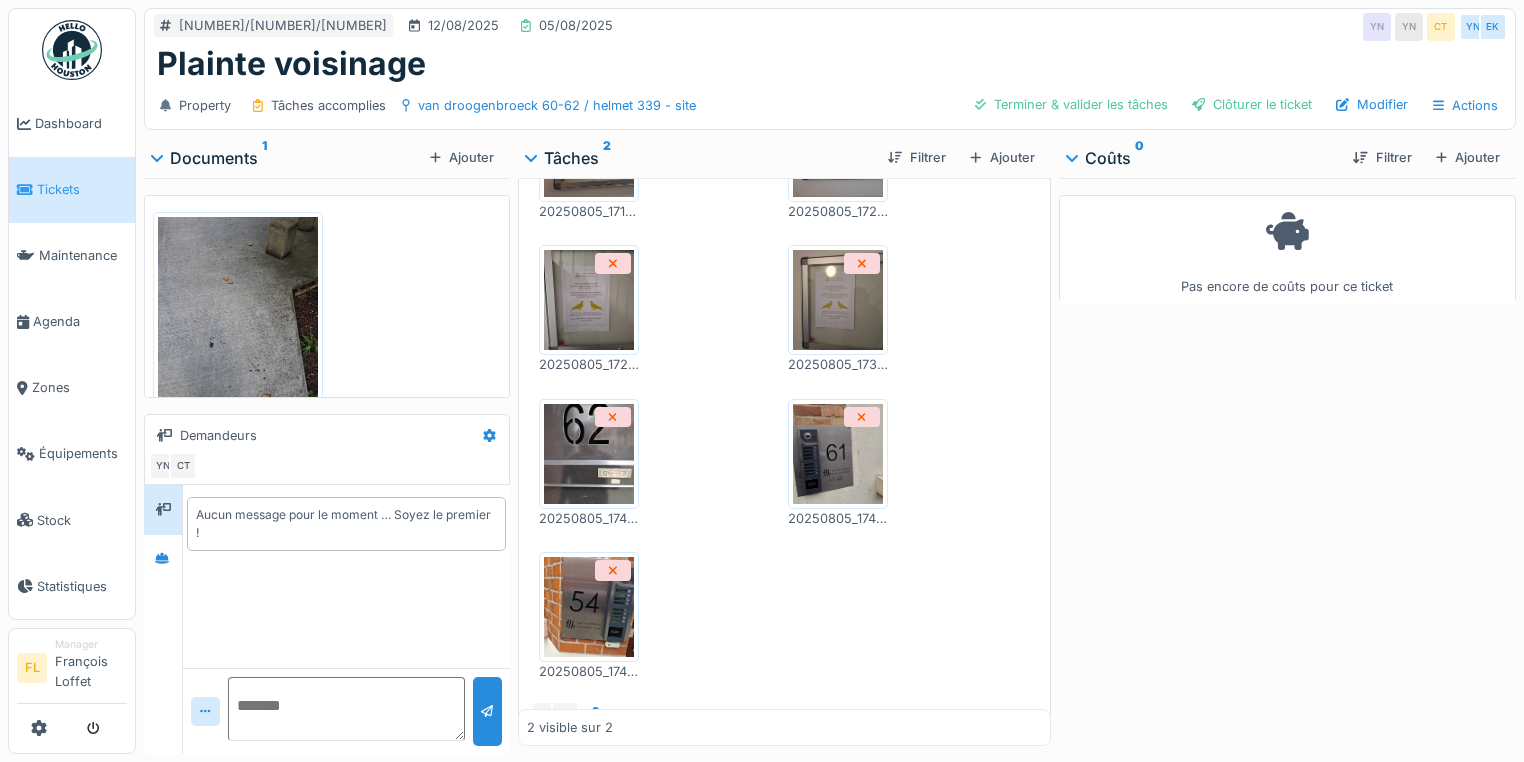 scroll, scrollTop: 879, scrollLeft: 0, axis: vertical 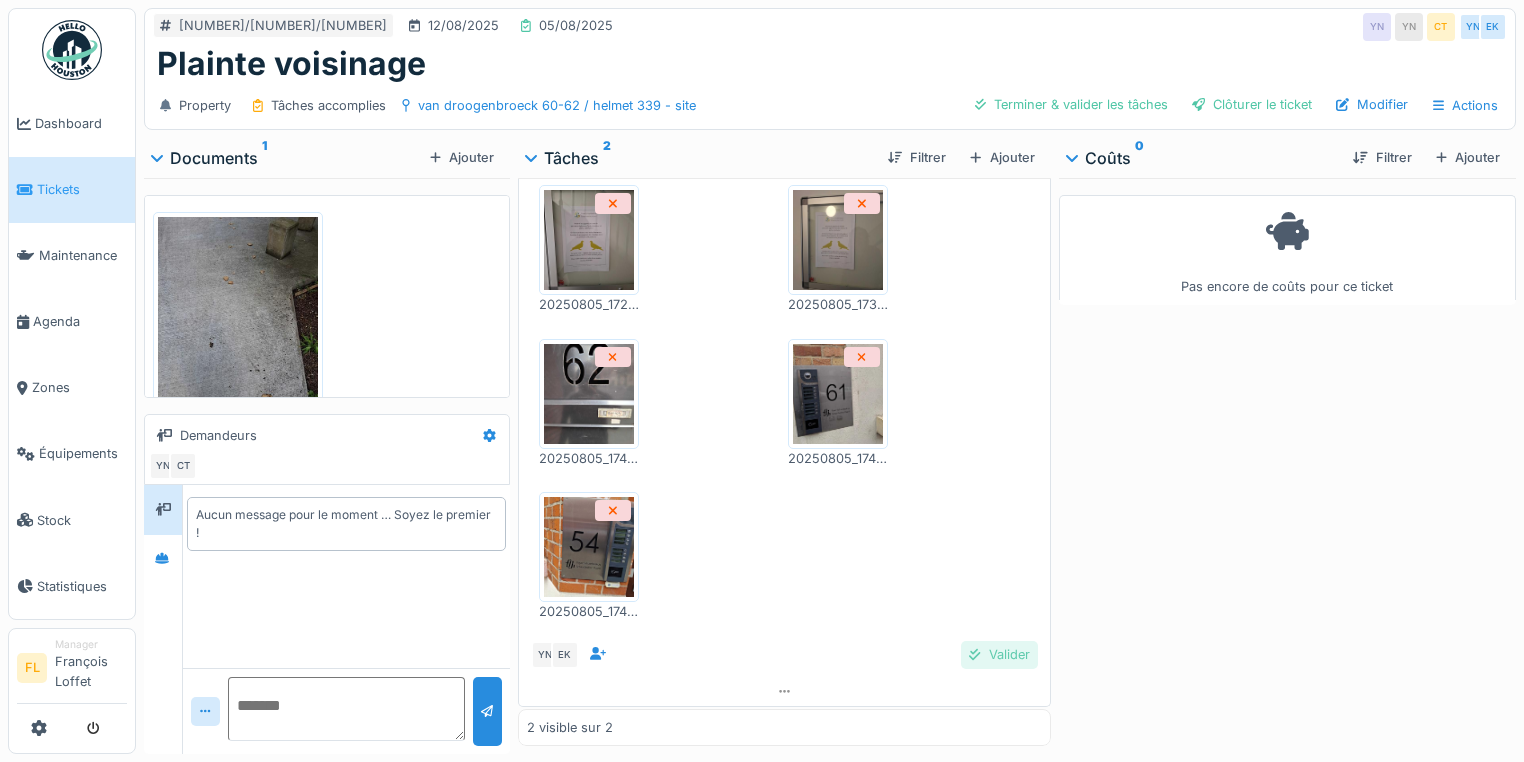 click on "Valider" at bounding box center (999, 654) 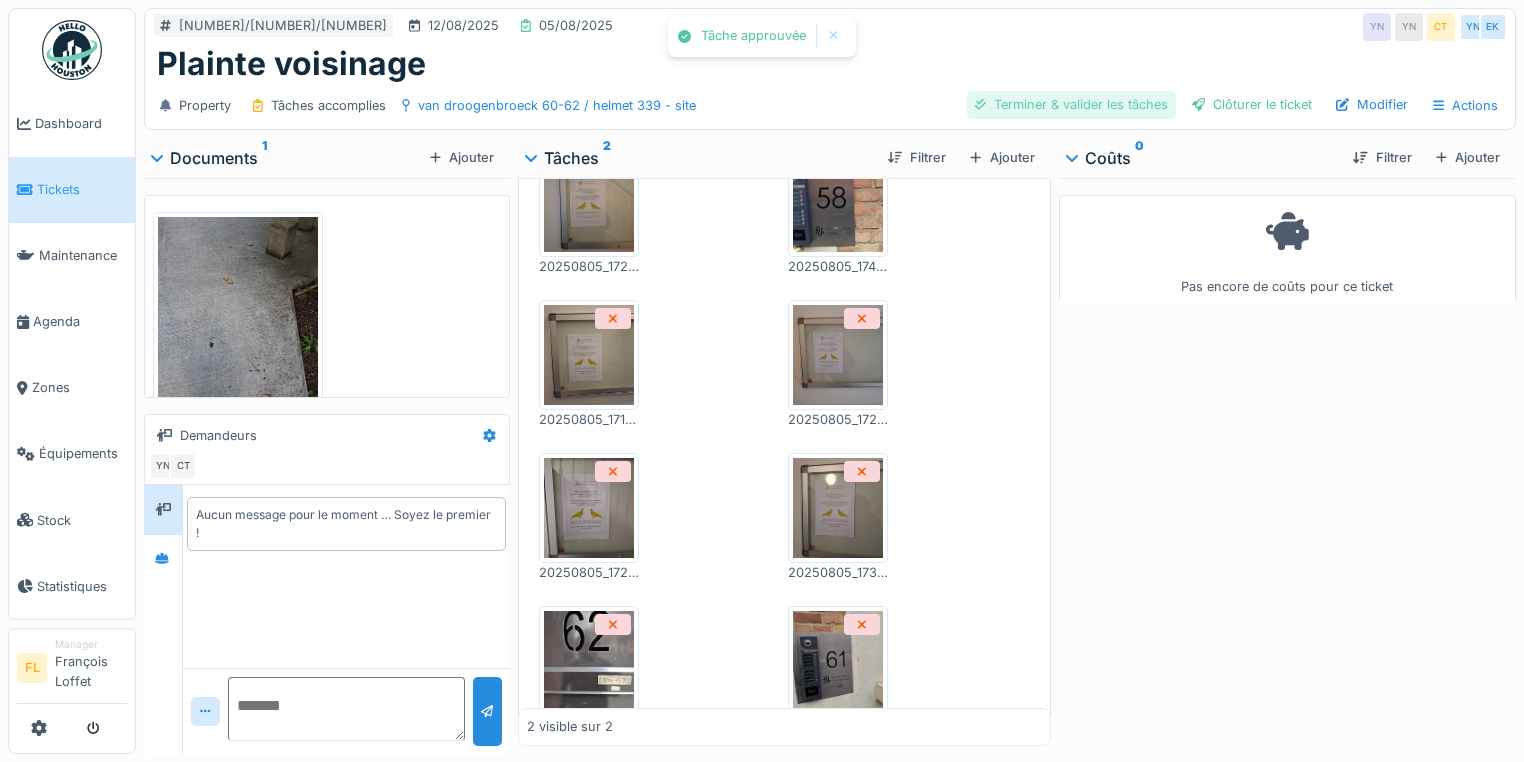 scroll, scrollTop: 600, scrollLeft: 0, axis: vertical 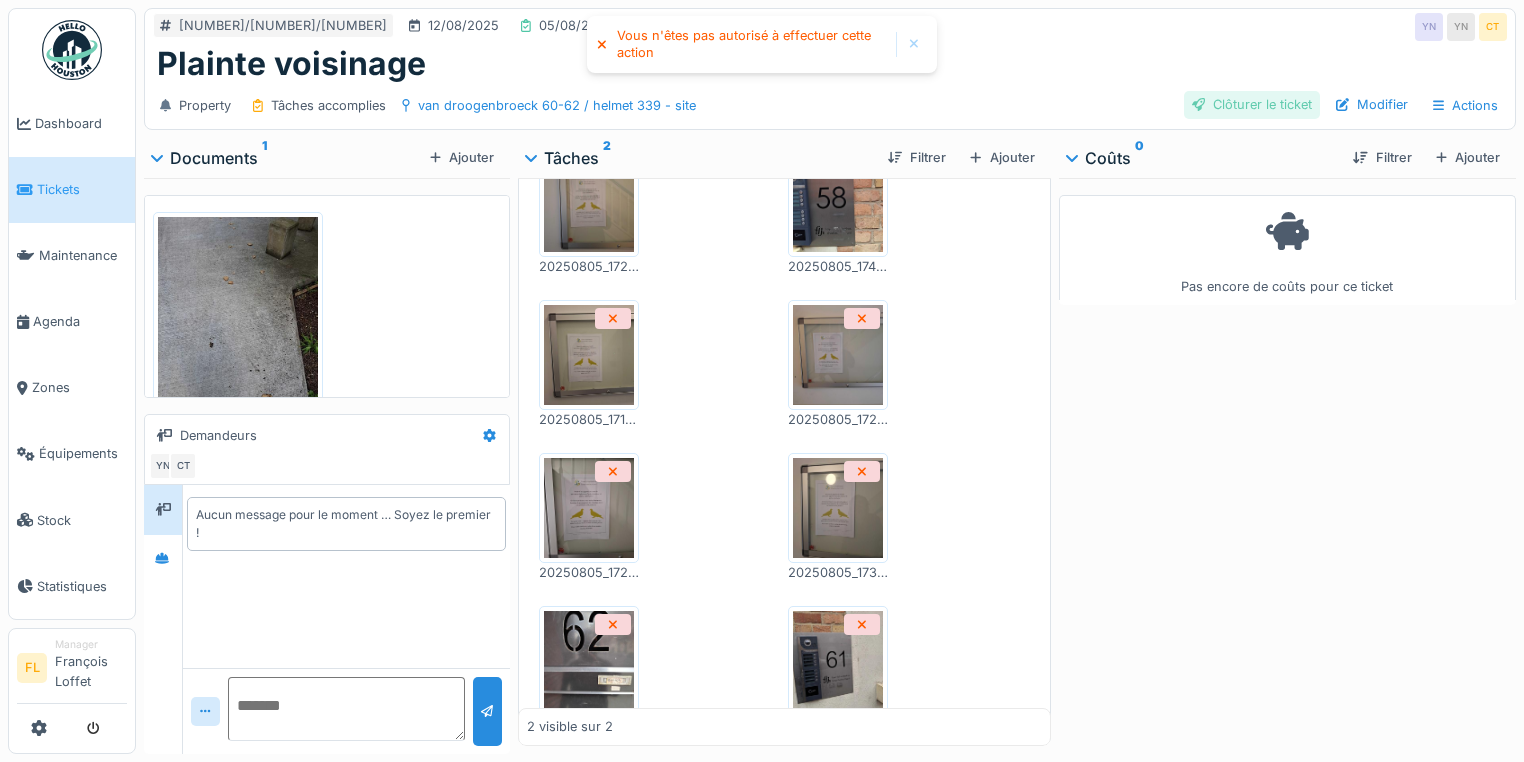 click on "Clôturer le ticket" at bounding box center [1252, 104] 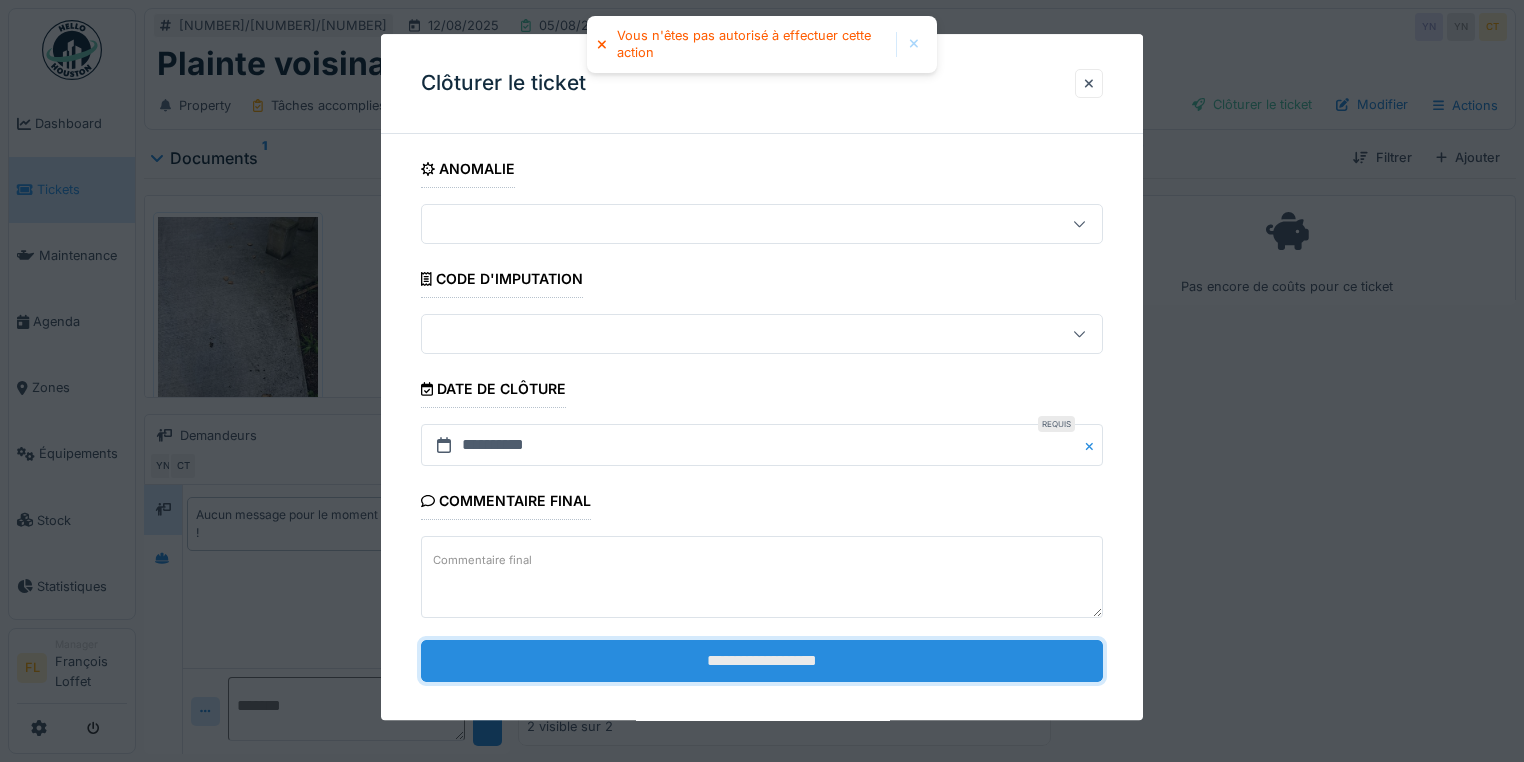 click on "**********" at bounding box center [762, 661] 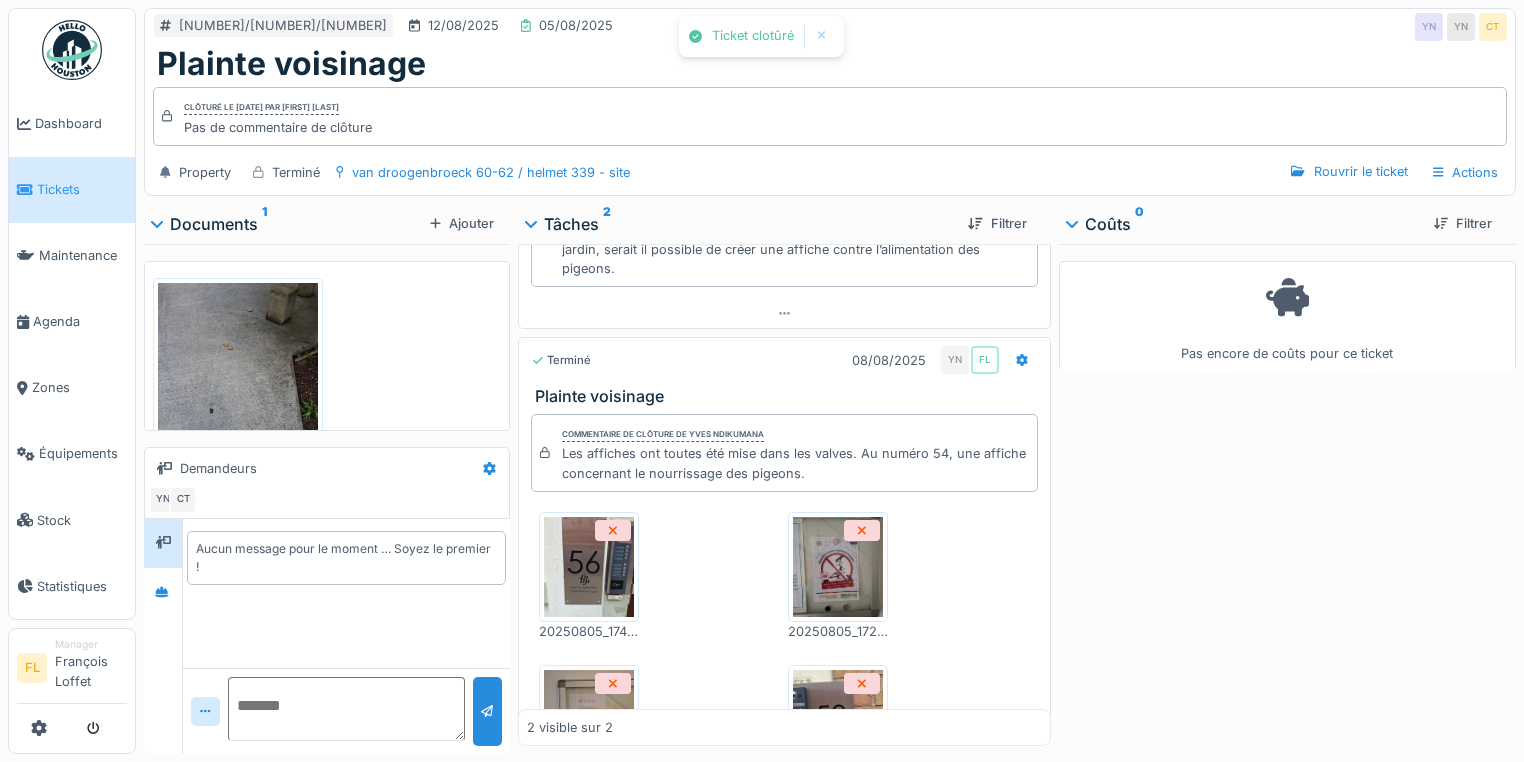 scroll, scrollTop: 0, scrollLeft: 0, axis: both 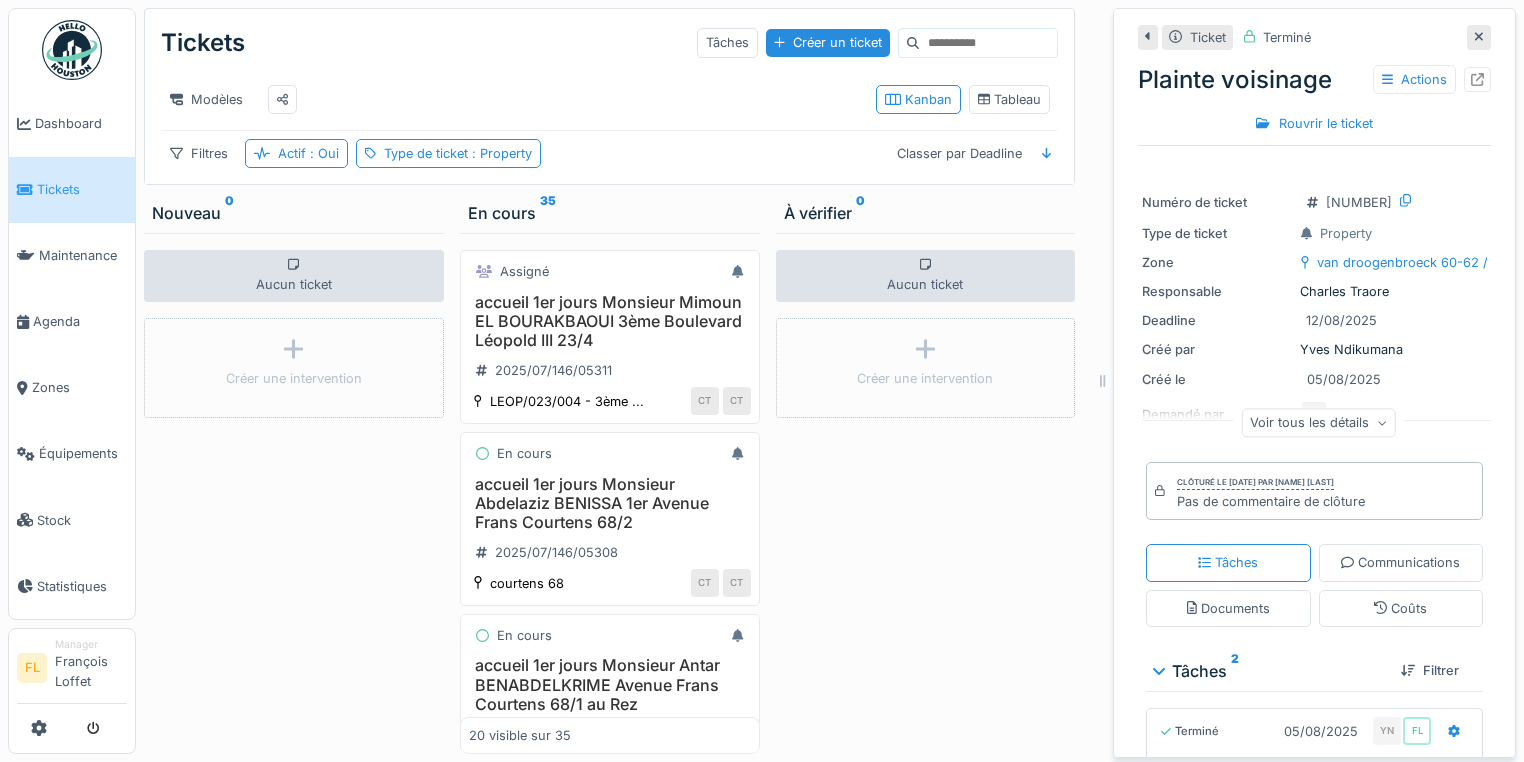 click on "Aucun ticket Créer une intervention" at bounding box center (926, 493) 